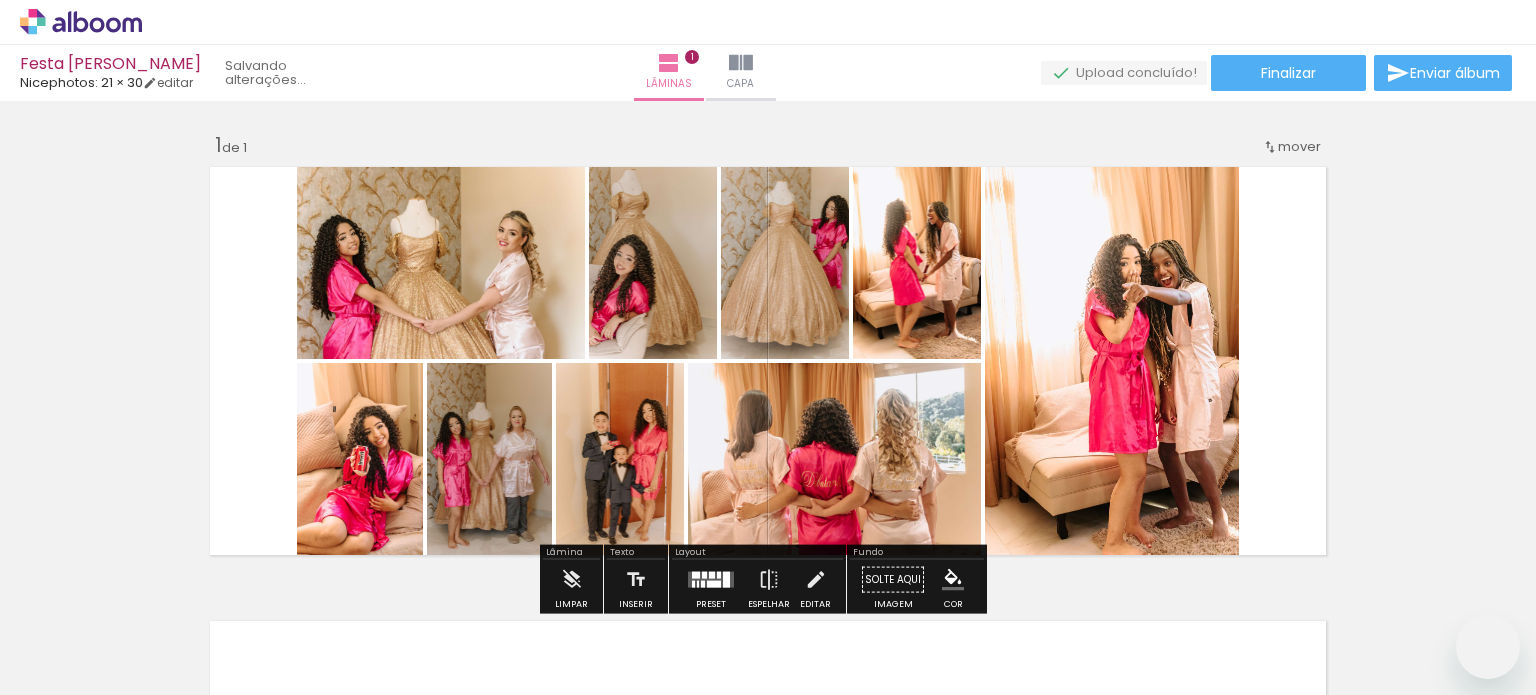 scroll, scrollTop: 0, scrollLeft: 0, axis: both 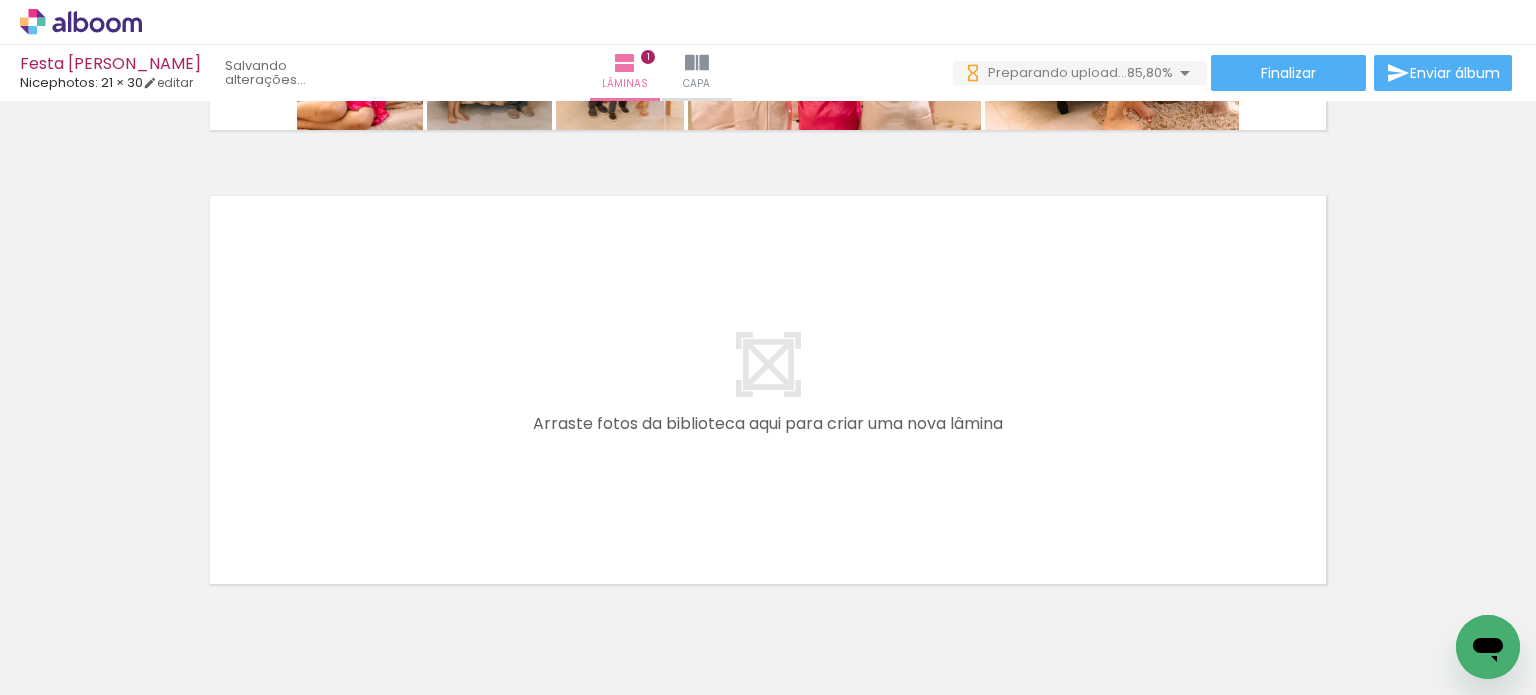 click on "Todas as fotos" at bounding box center (56, 634) 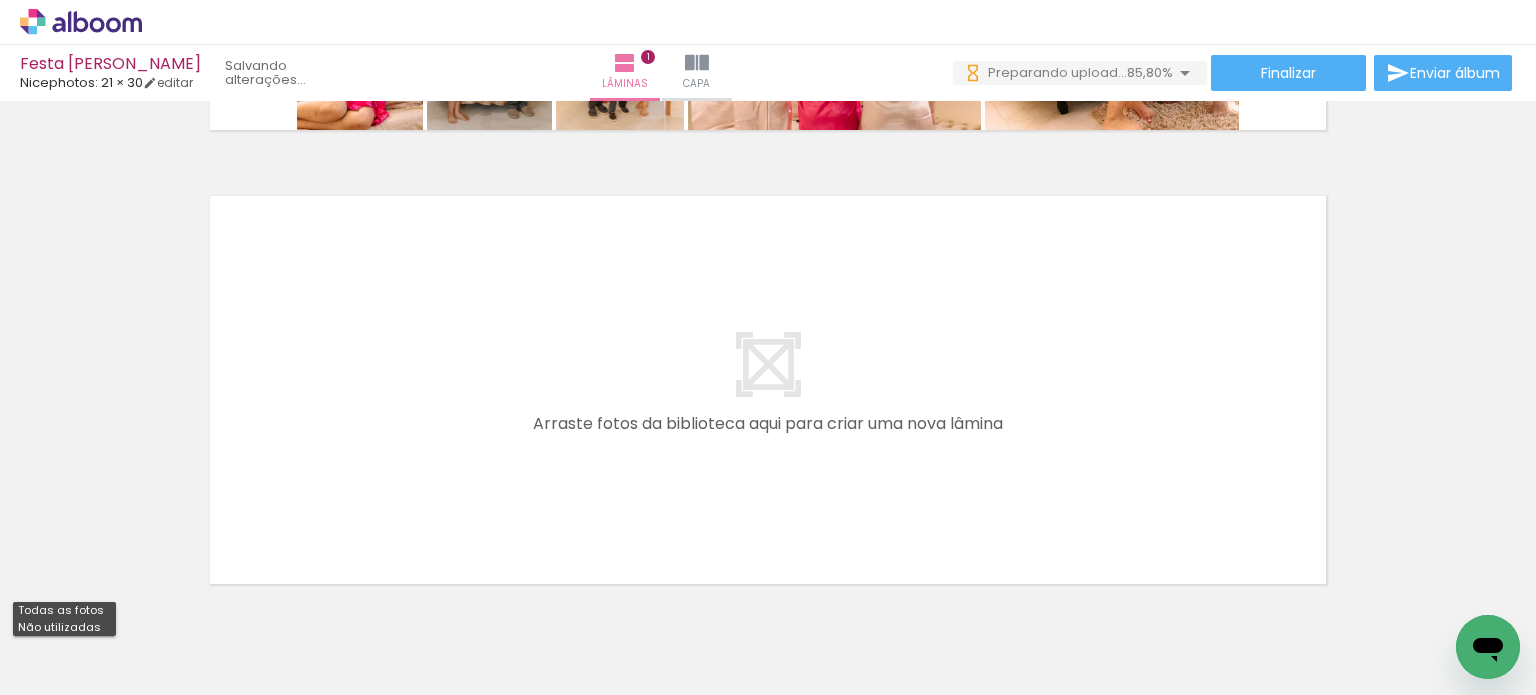 click on "Não utilizadas" at bounding box center [0, 0] 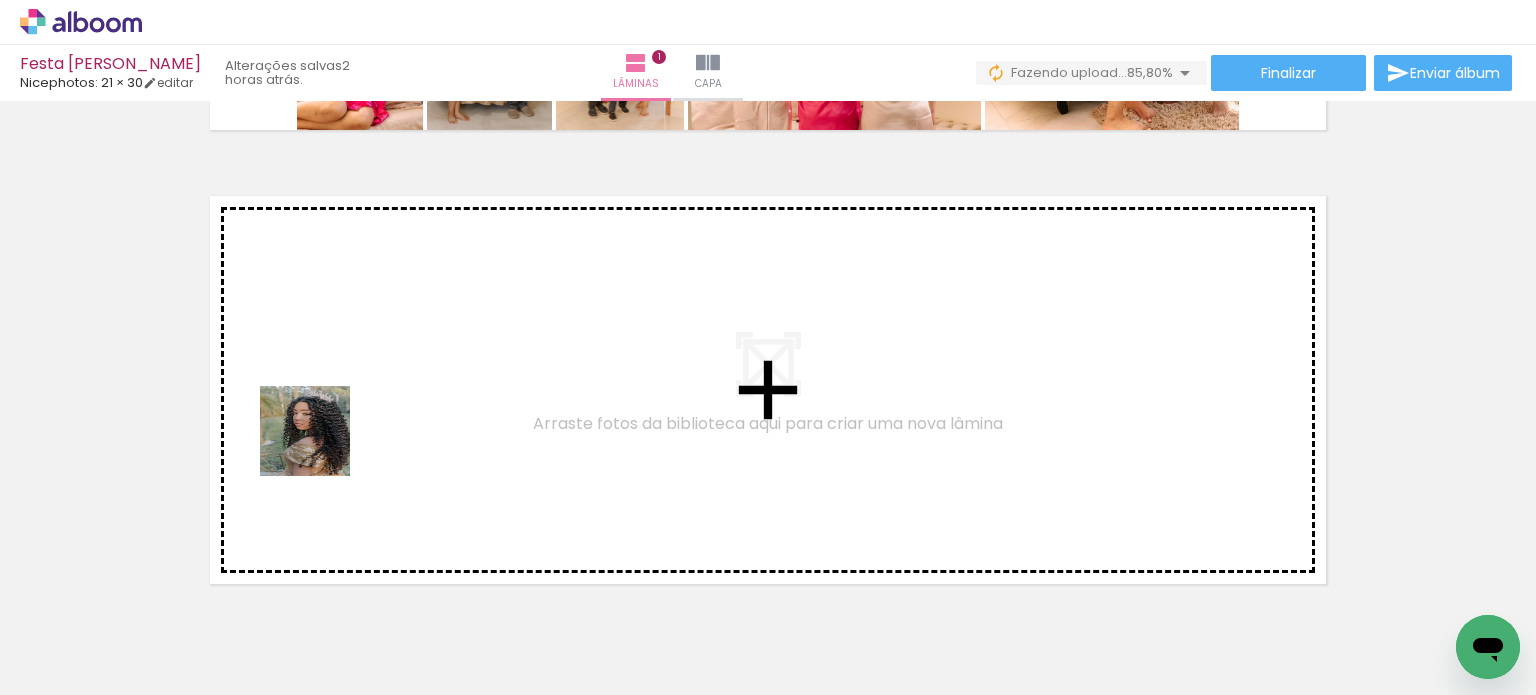 drag, startPoint x: 192, startPoint y: 659, endPoint x: 321, endPoint y: 443, distance: 251.58894 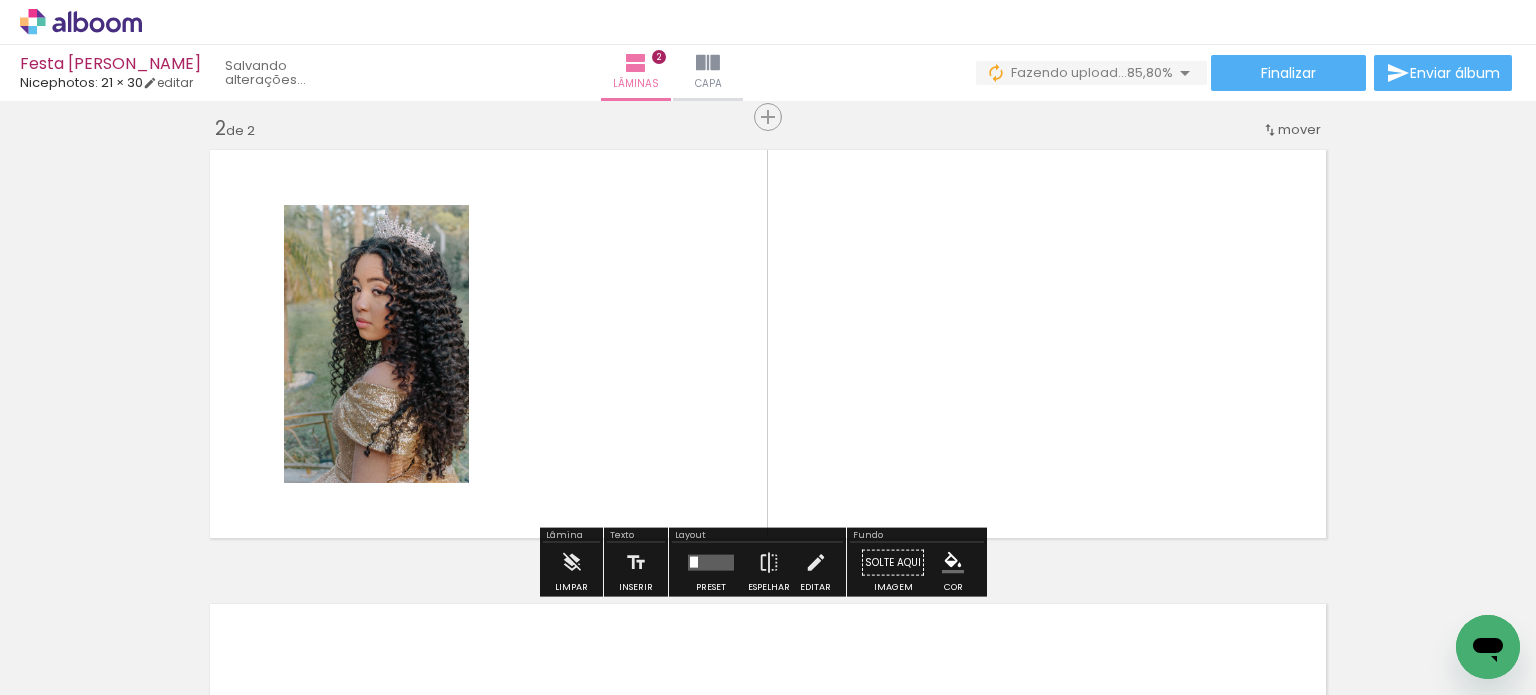 scroll, scrollTop: 479, scrollLeft: 0, axis: vertical 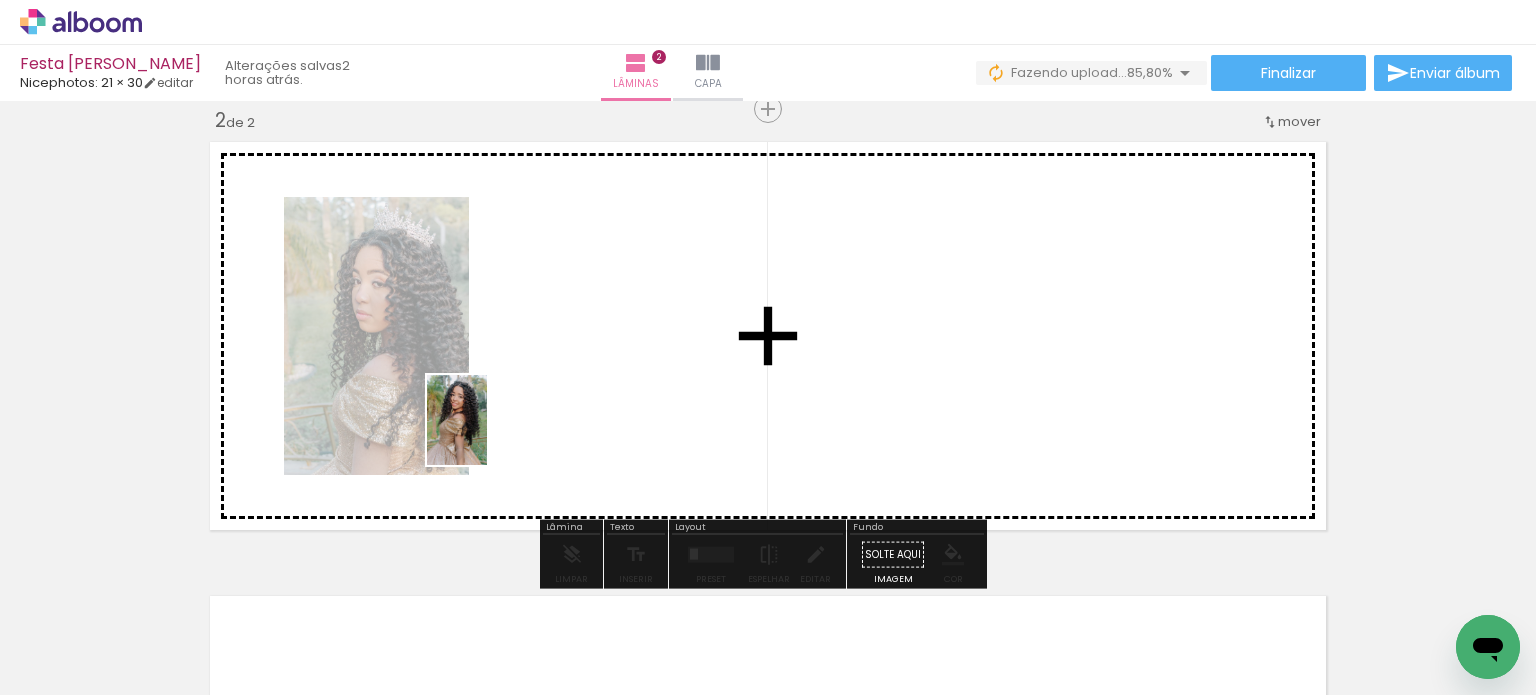 drag, startPoint x: 223, startPoint y: 618, endPoint x: 492, endPoint y: 433, distance: 326.47513 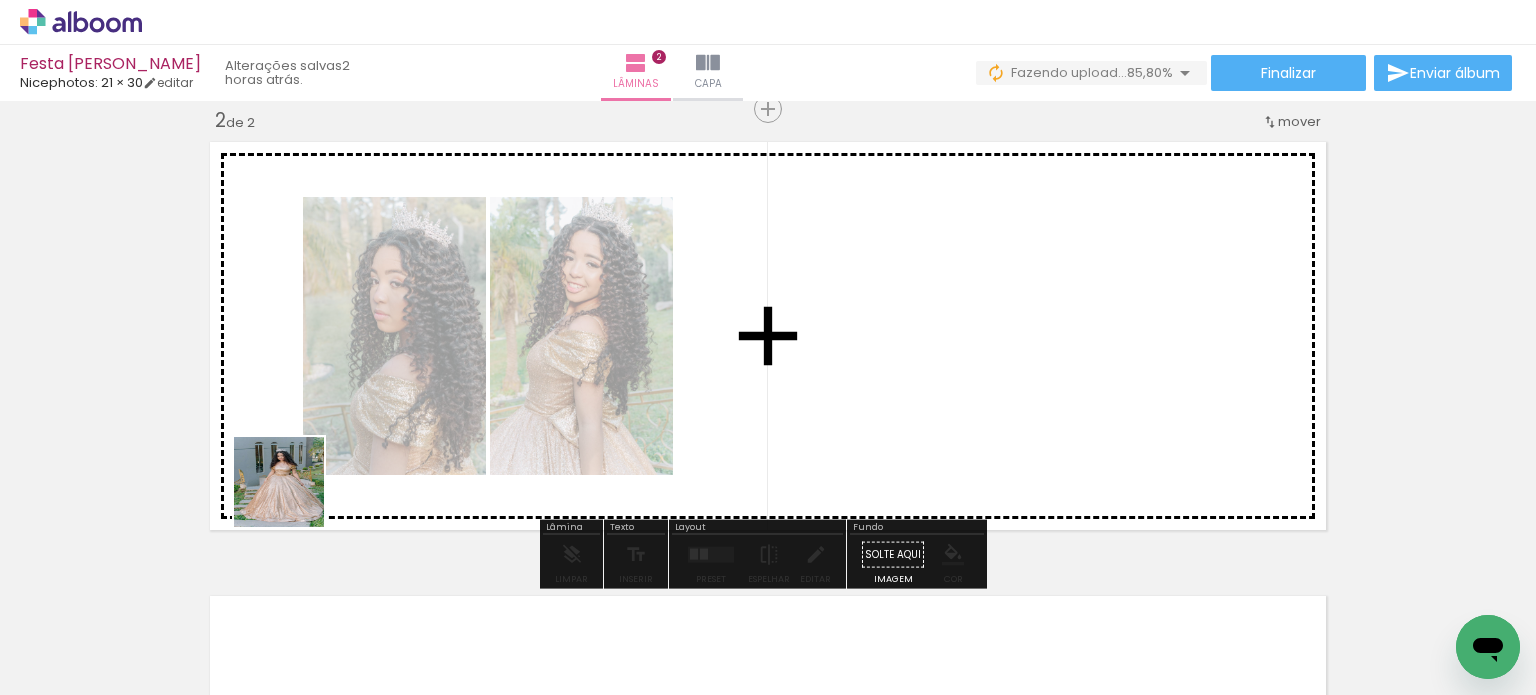 drag, startPoint x: 199, startPoint y: 611, endPoint x: 268, endPoint y: 558, distance: 87.005745 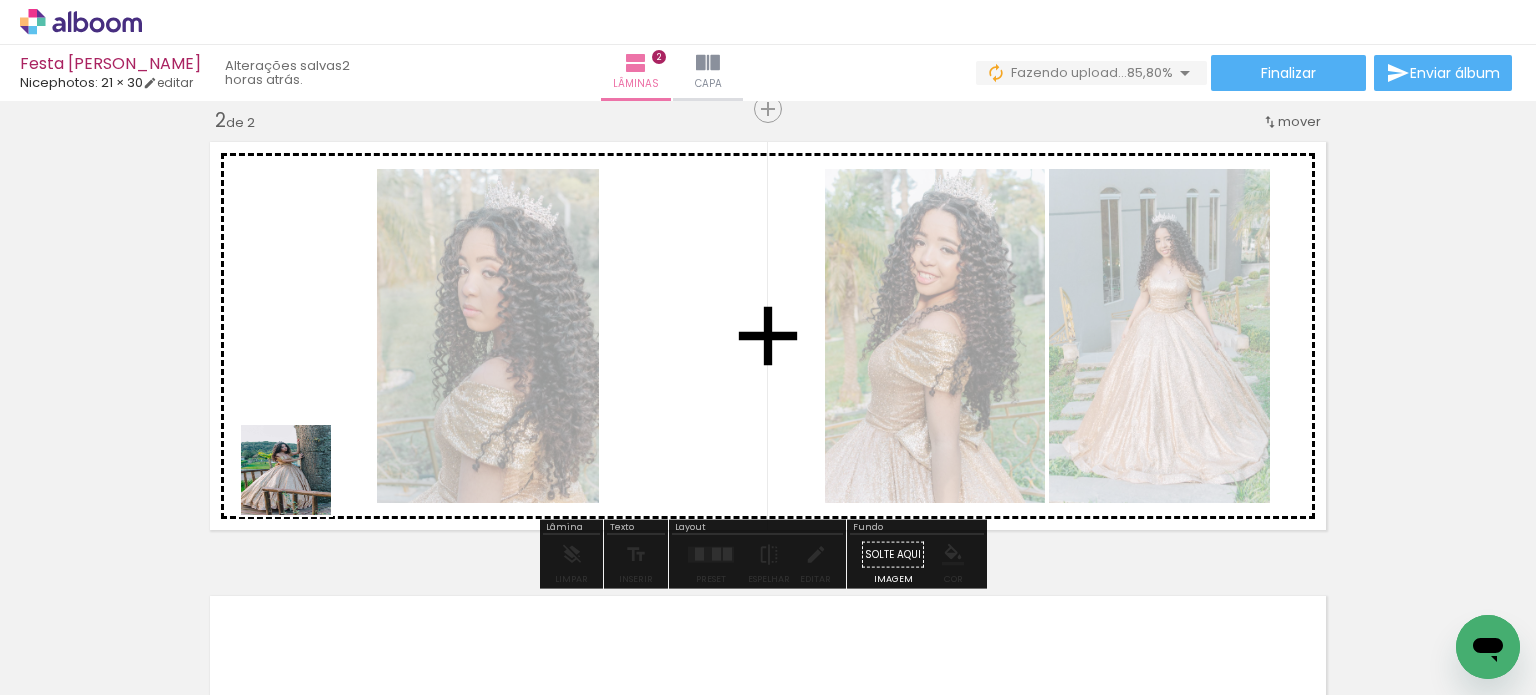 drag, startPoint x: 220, startPoint y: 639, endPoint x: 334, endPoint y: 431, distance: 237.19191 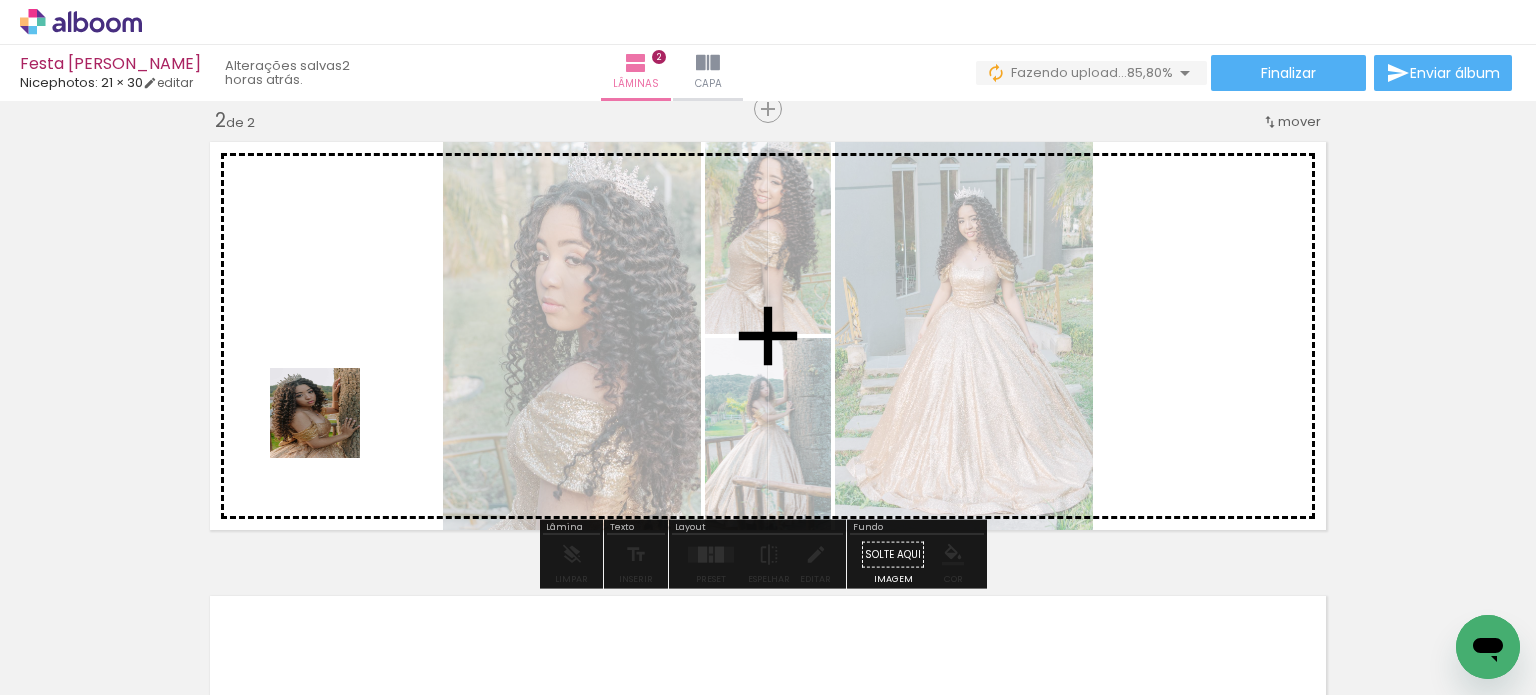 drag, startPoint x: 223, startPoint y: 611, endPoint x: 346, endPoint y: 414, distance: 232.24556 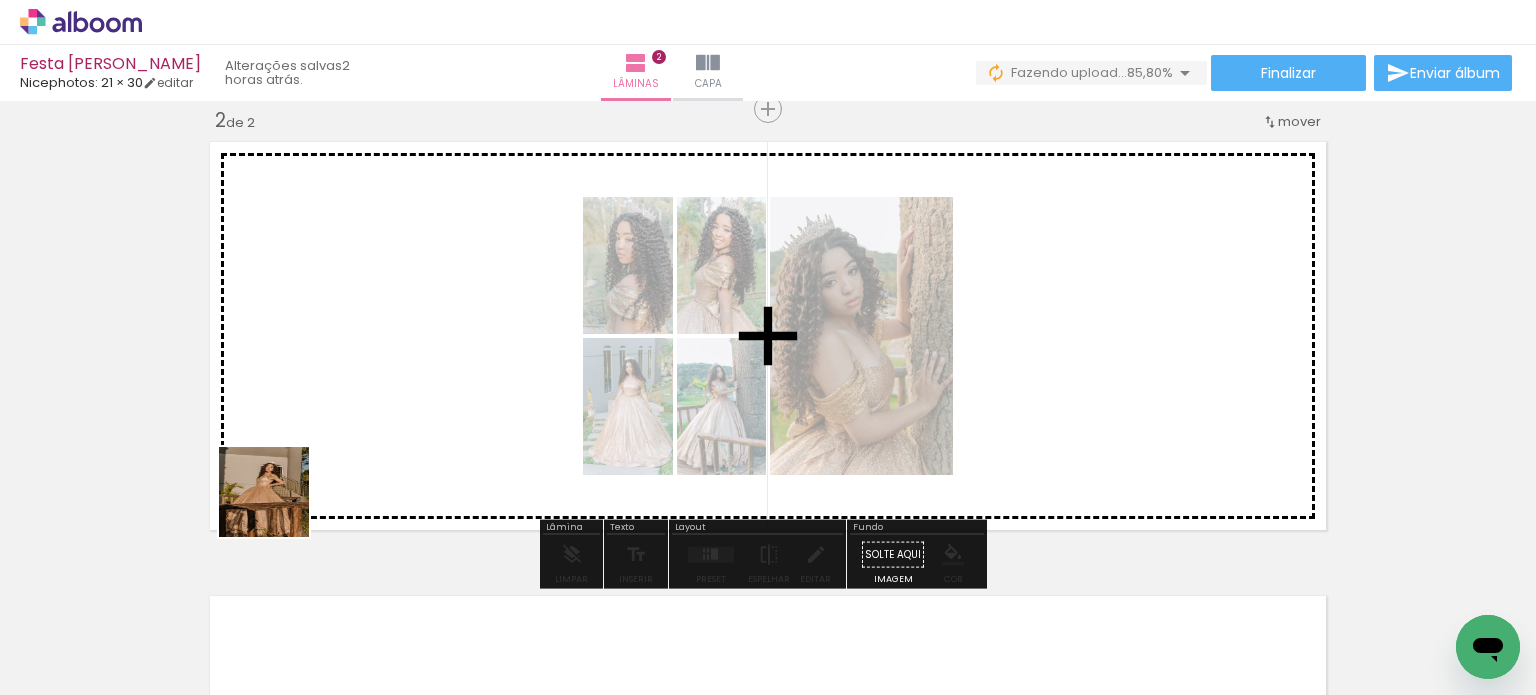 drag, startPoint x: 216, startPoint y: 599, endPoint x: 344, endPoint y: 419, distance: 220.871 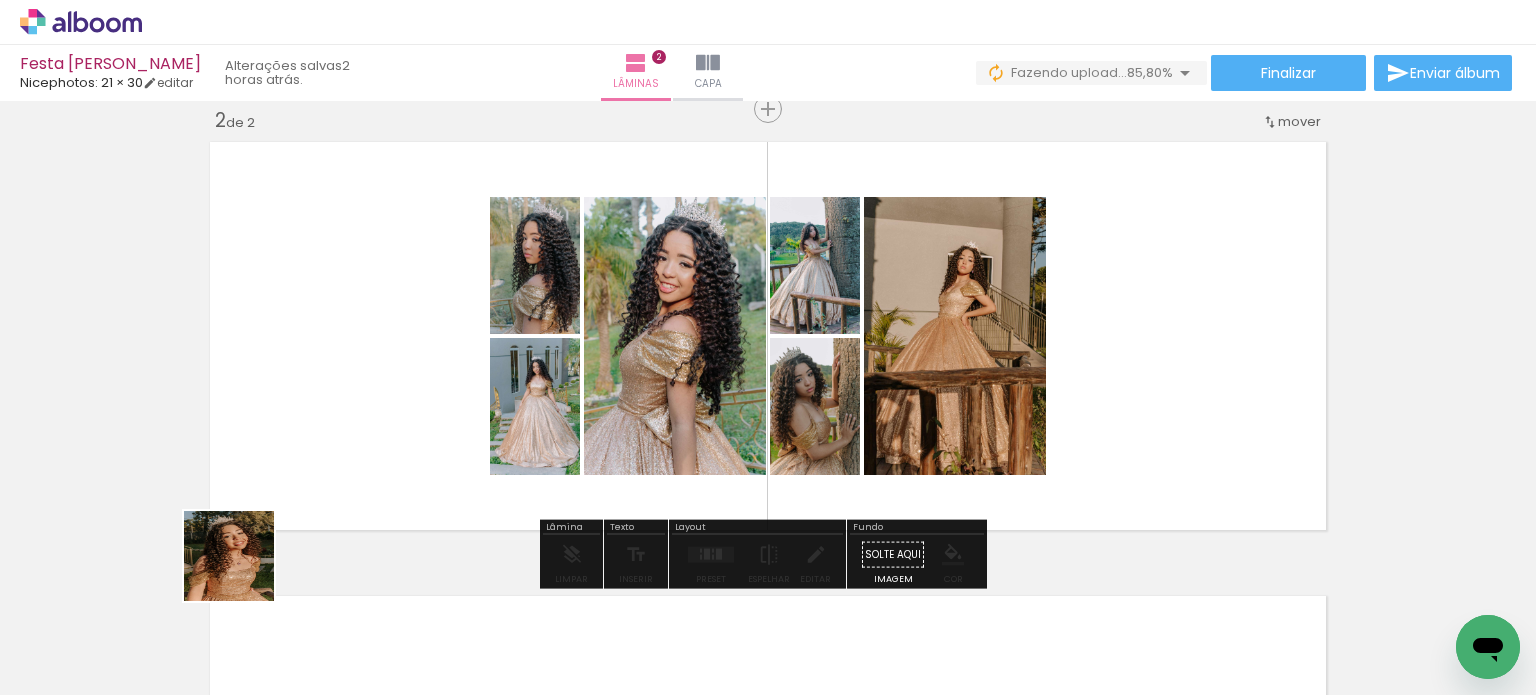 drag, startPoint x: 209, startPoint y: 626, endPoint x: 250, endPoint y: 603, distance: 47.010635 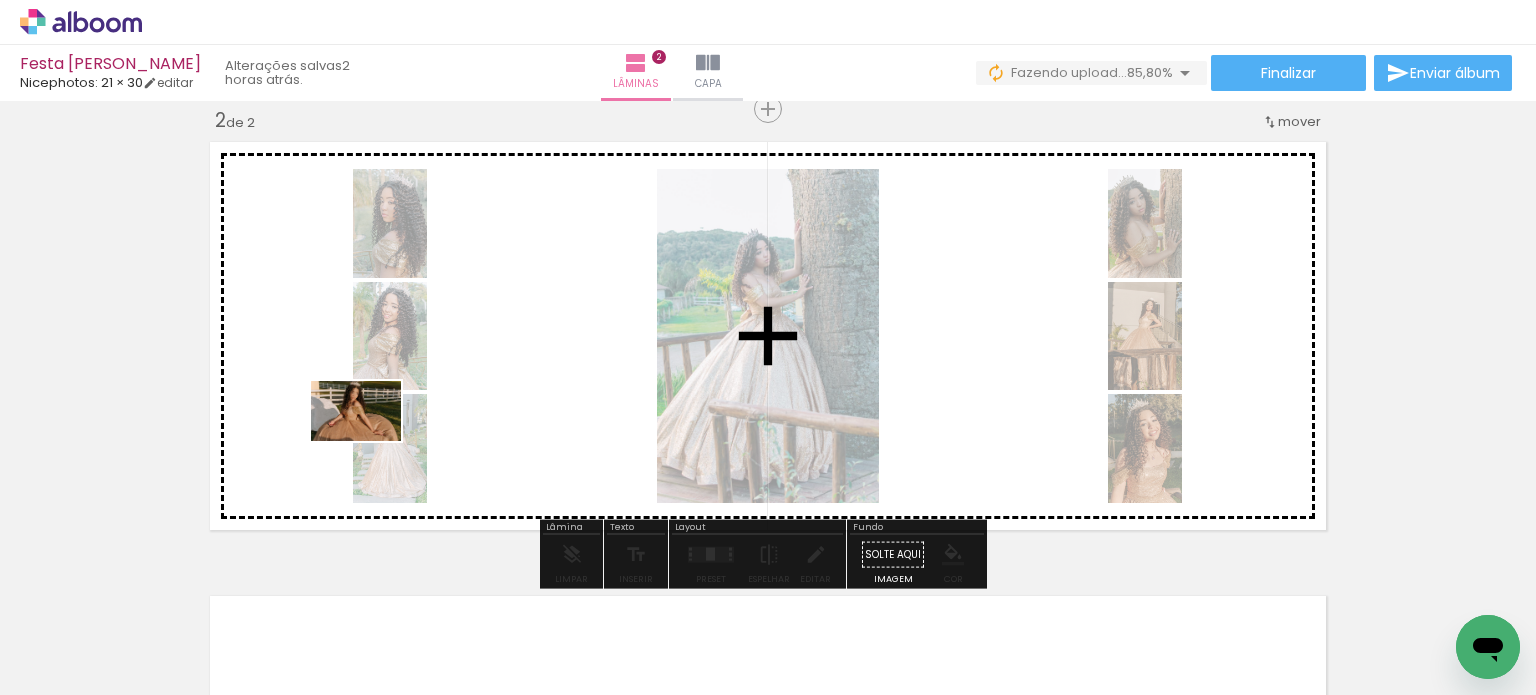 drag, startPoint x: 213, startPoint y: 642, endPoint x: 382, endPoint y: 428, distance: 272.6848 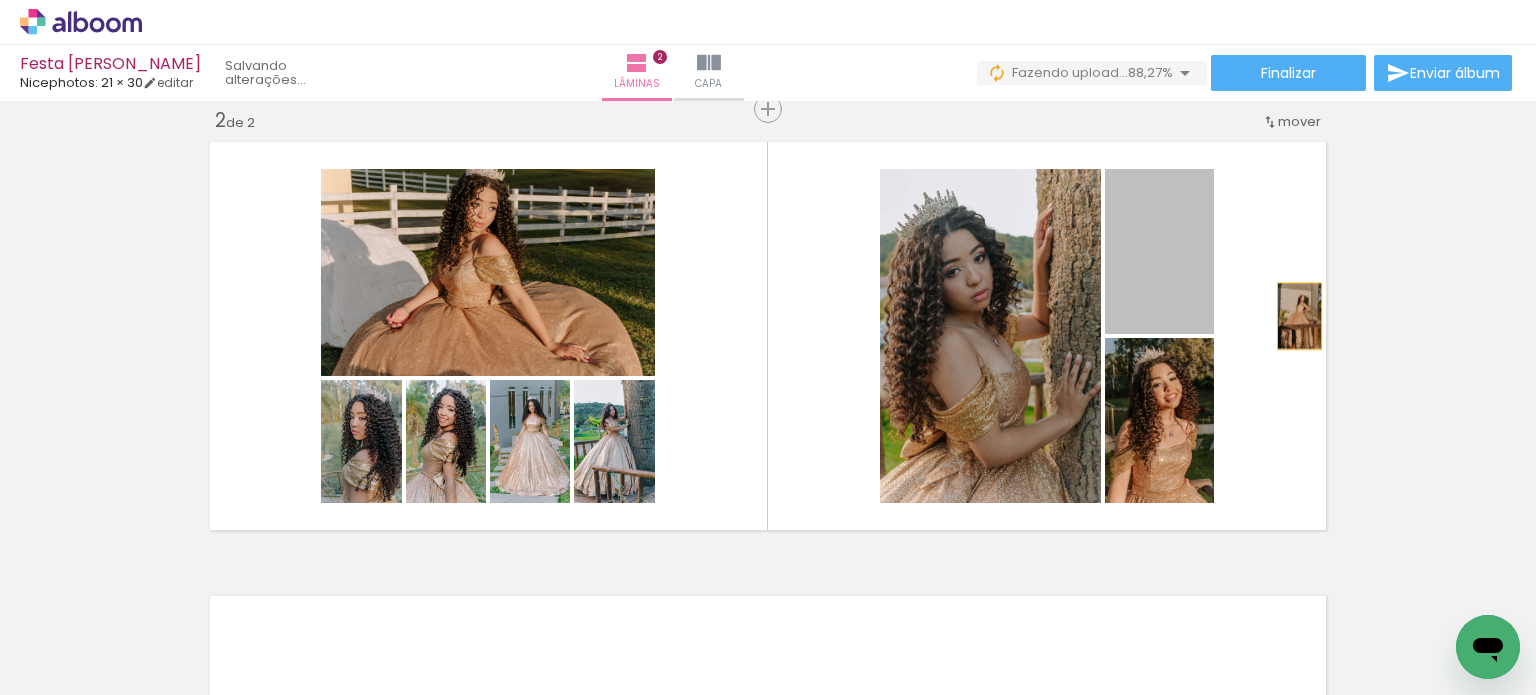drag, startPoint x: 1214, startPoint y: 282, endPoint x: 1361, endPoint y: 365, distance: 168.8135 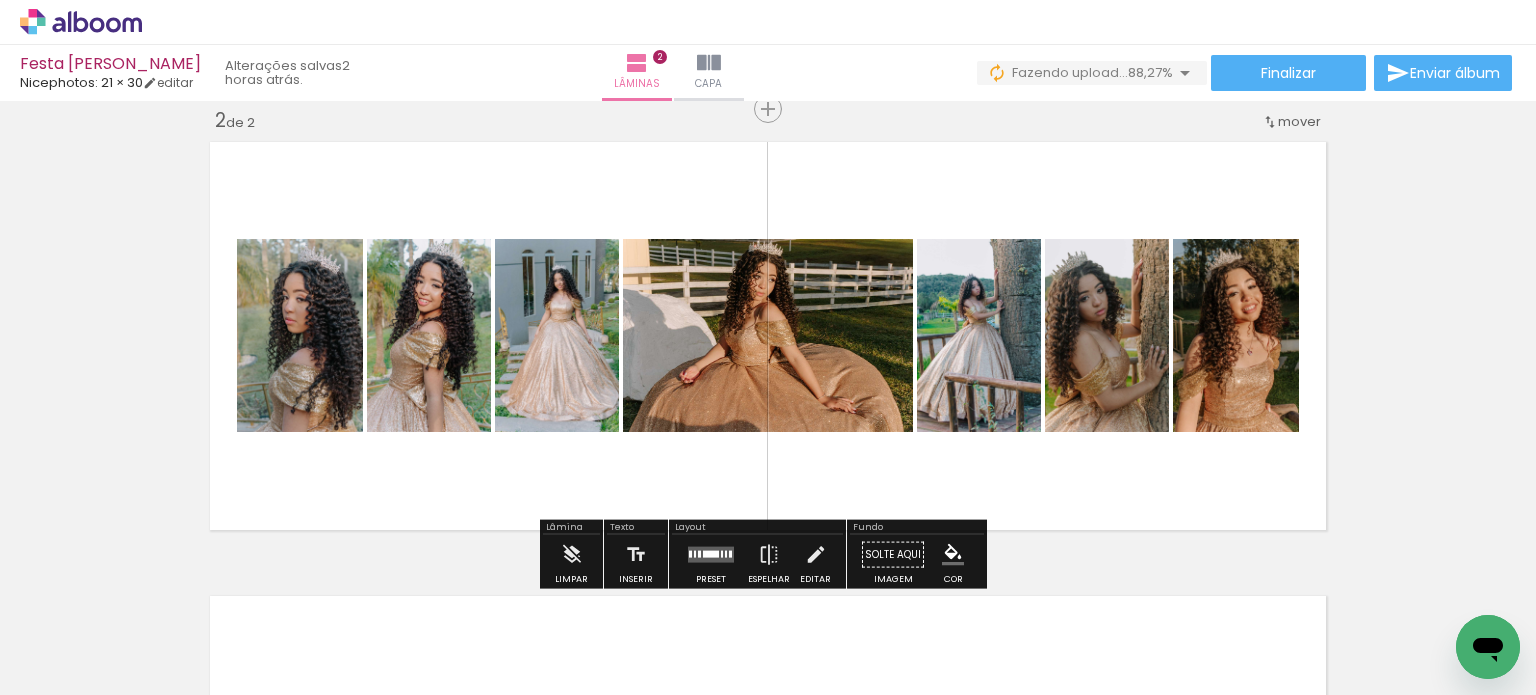click at bounding box center (711, 554) 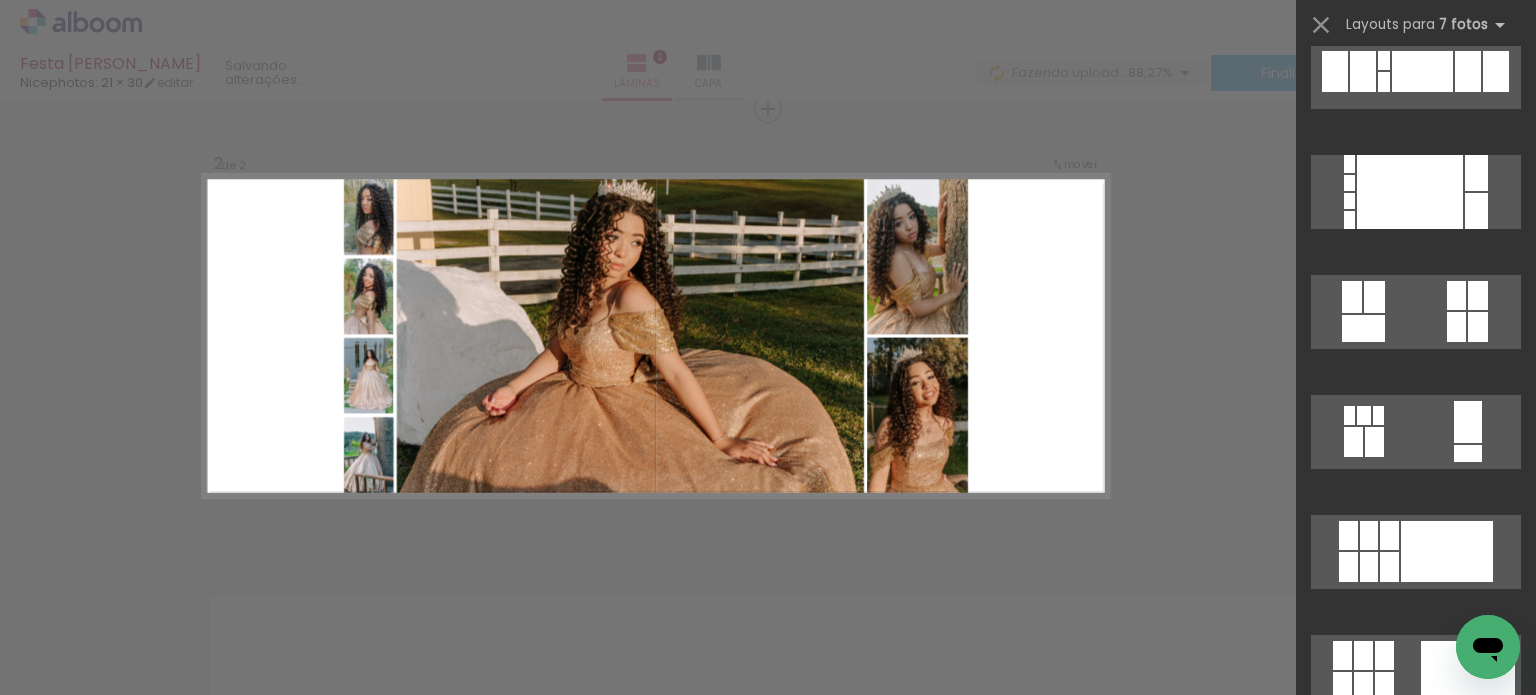 scroll, scrollTop: 400, scrollLeft: 0, axis: vertical 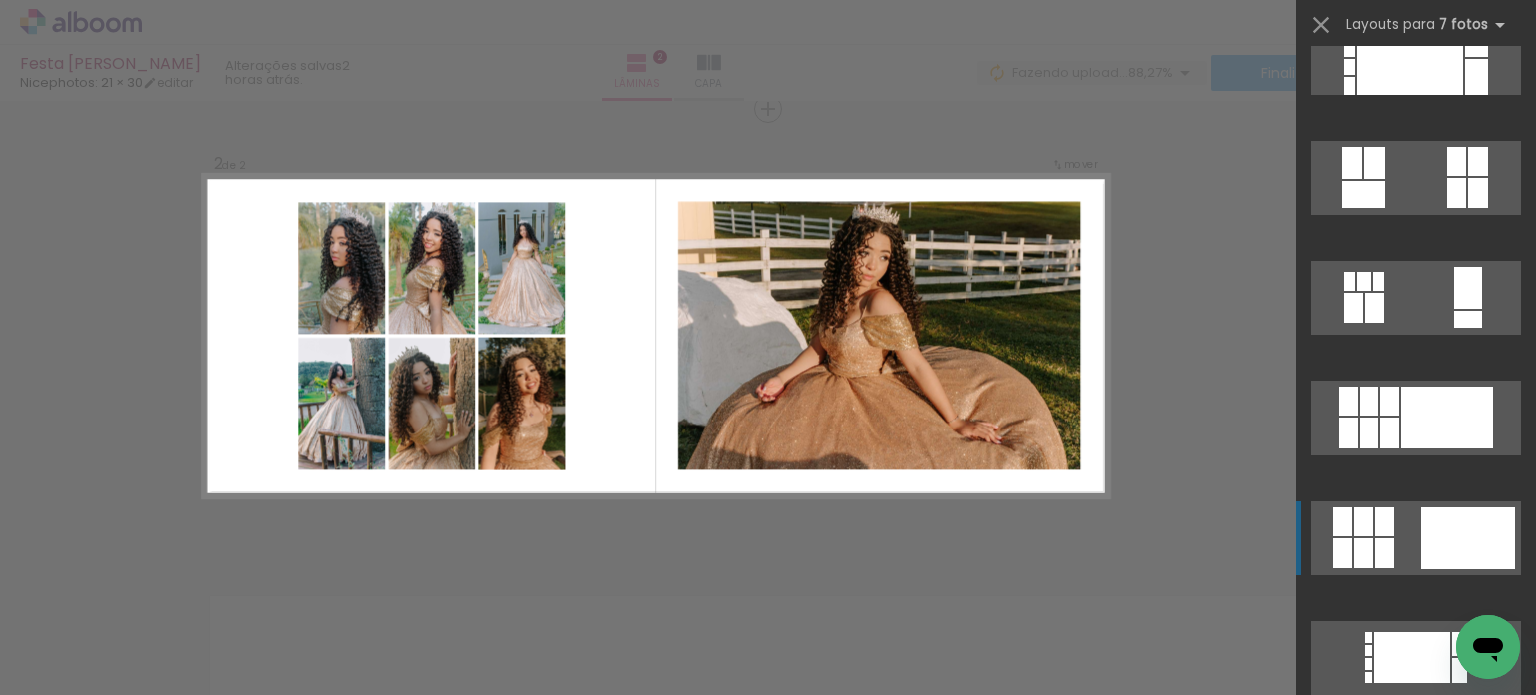 click at bounding box center [1479, -303] 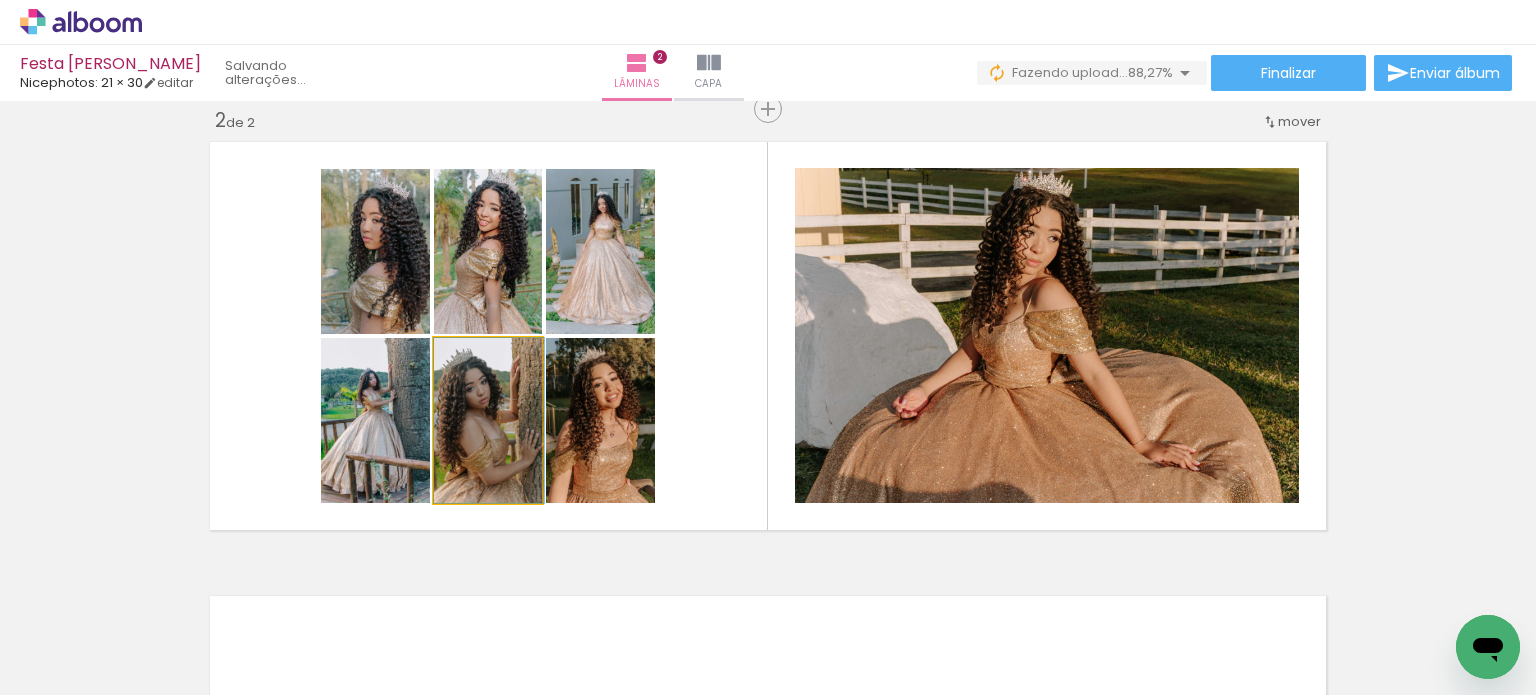 drag, startPoint x: 474, startPoint y: 439, endPoint x: 545, endPoint y: 304, distance: 152.53197 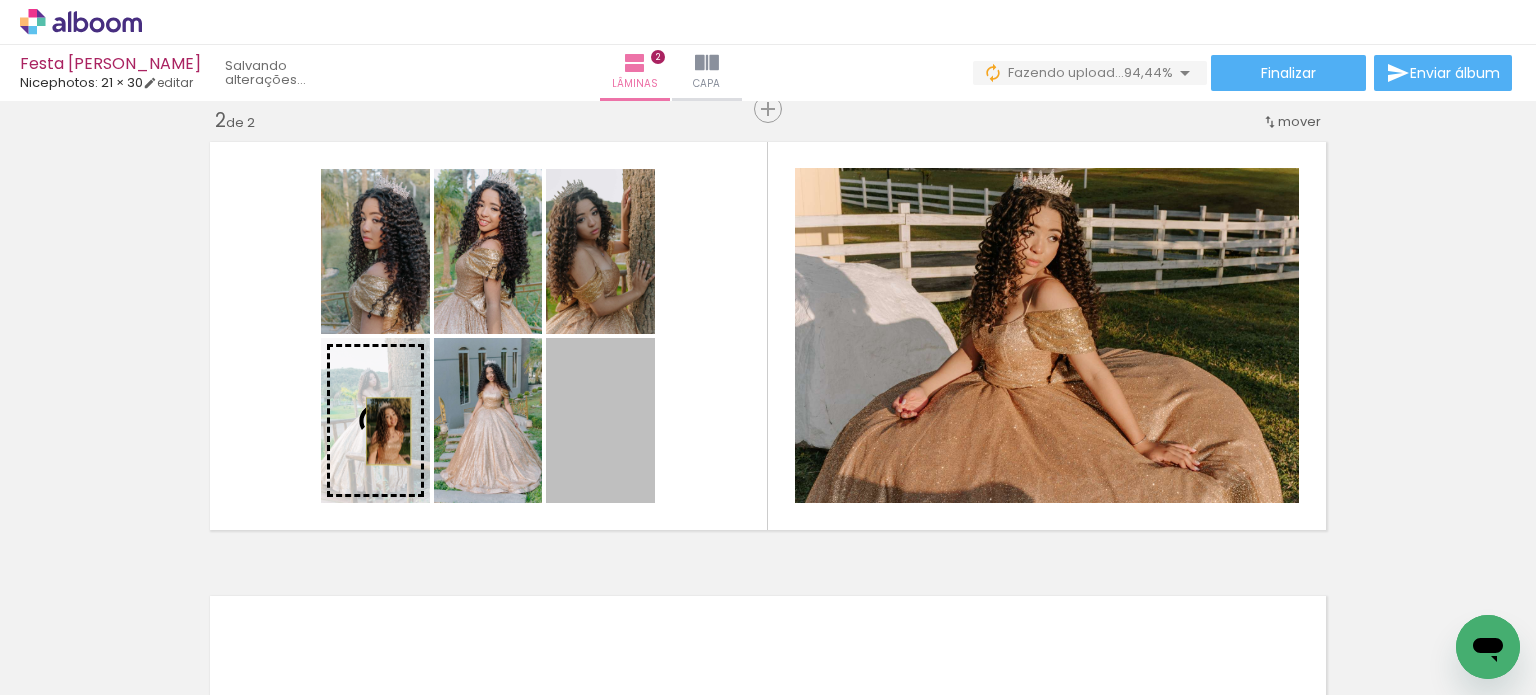 drag, startPoint x: 612, startPoint y: 434, endPoint x: 381, endPoint y: 431, distance: 231.01949 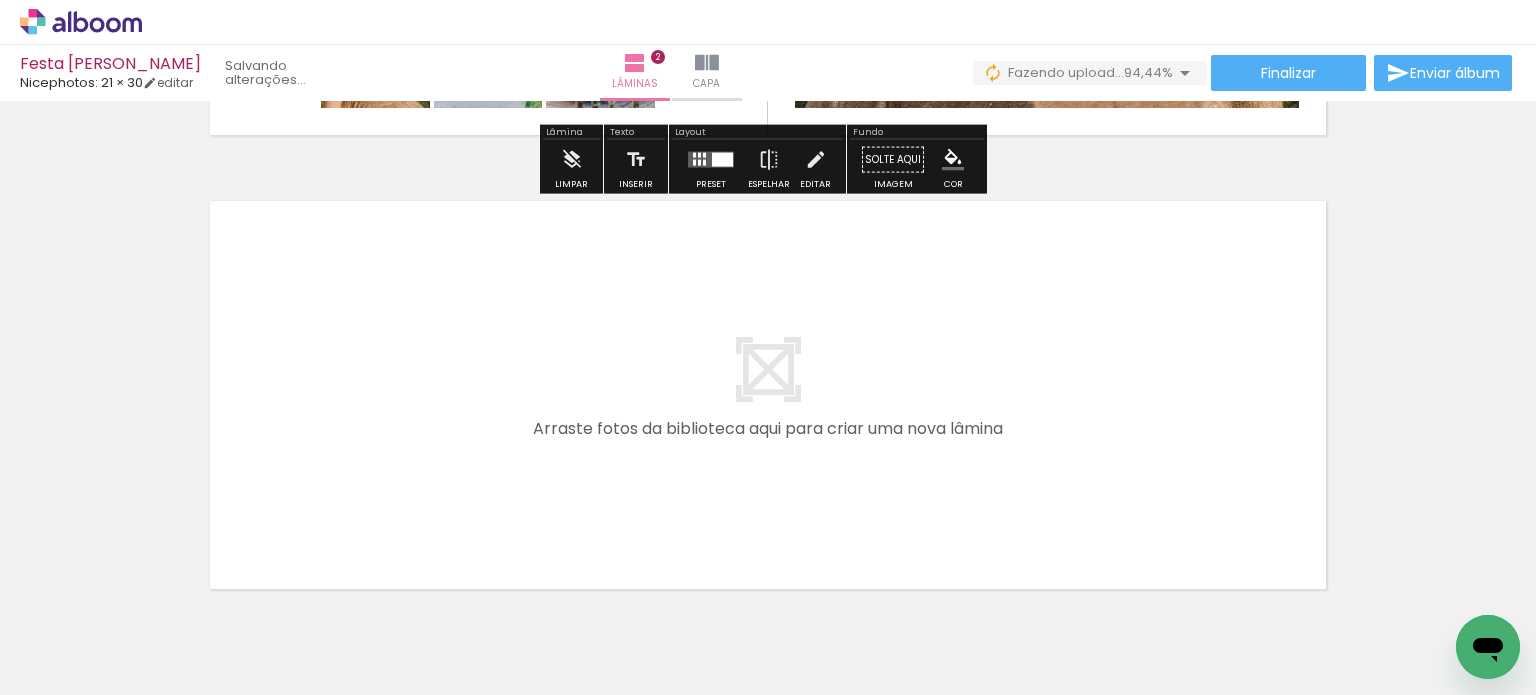 scroll, scrollTop: 879, scrollLeft: 0, axis: vertical 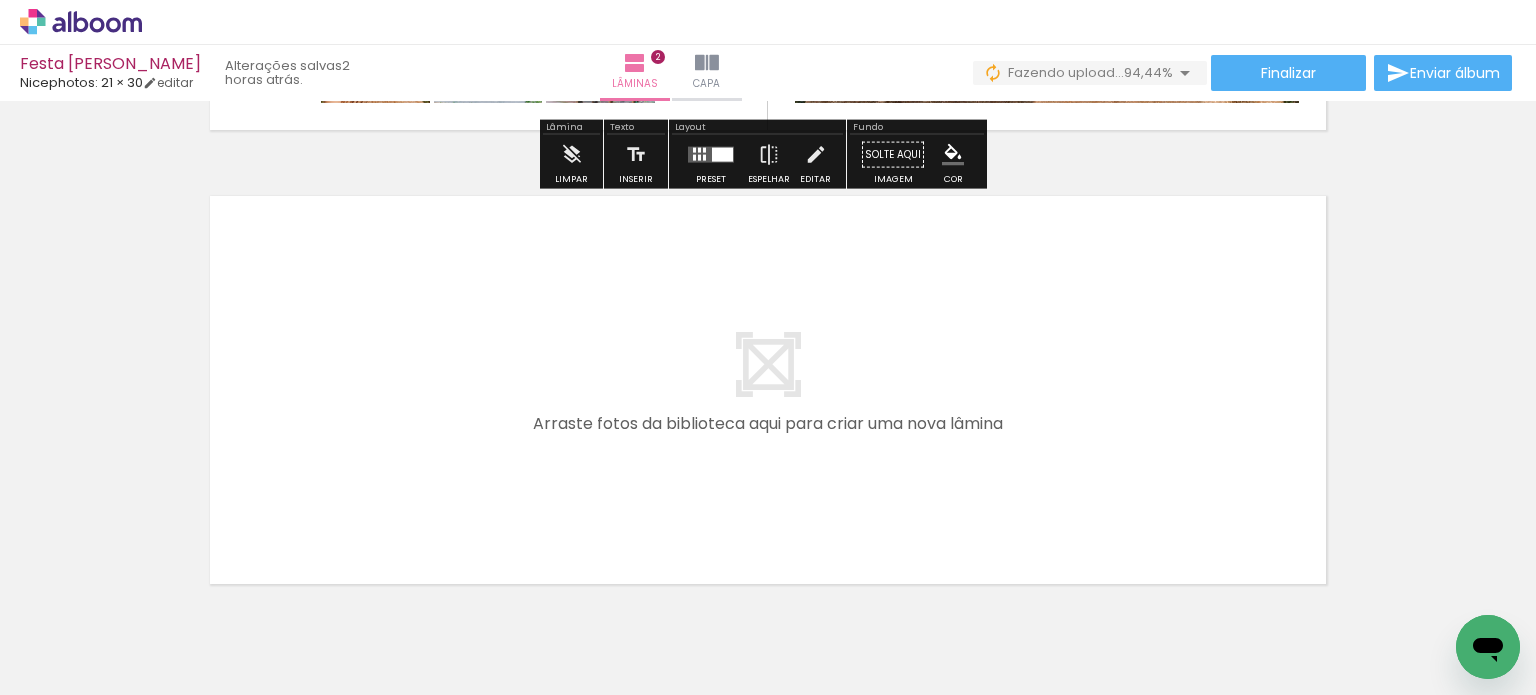 click at bounding box center [200, 627] 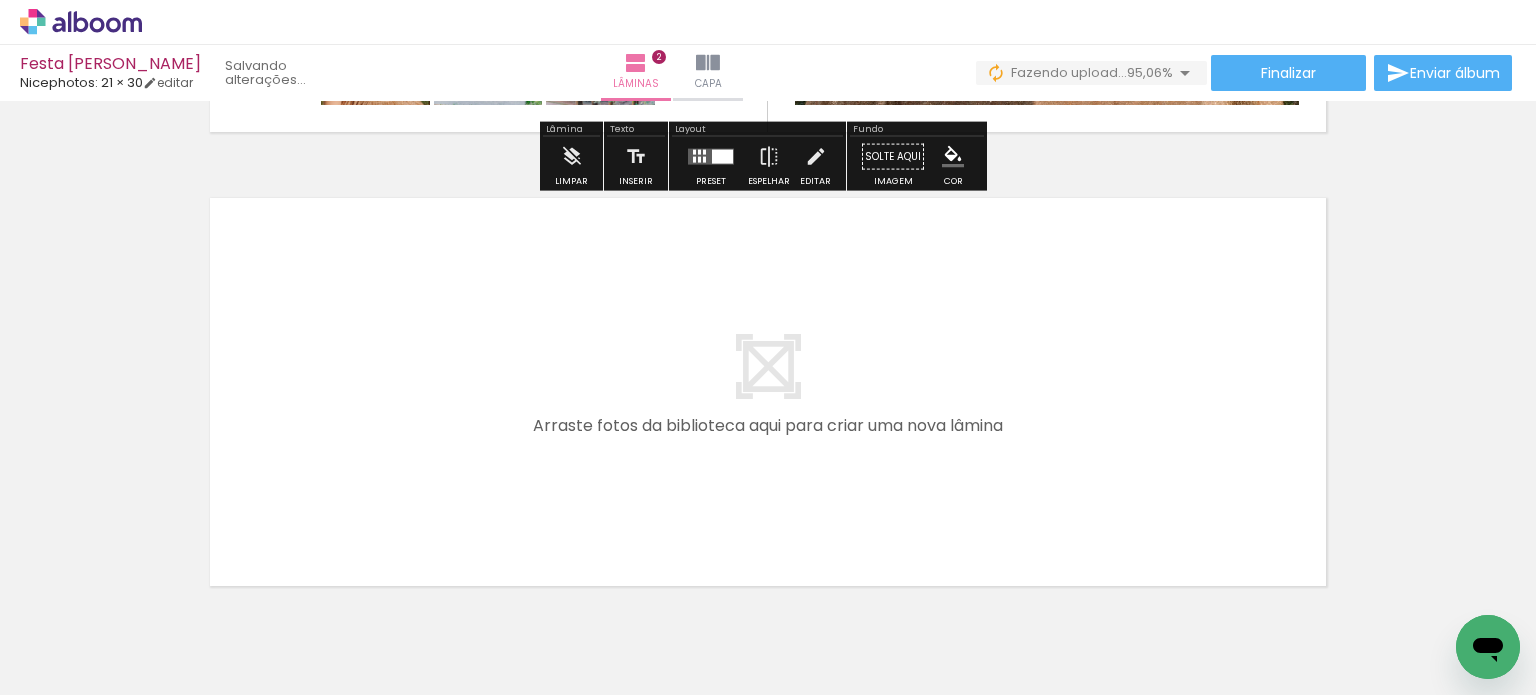 scroll, scrollTop: 879, scrollLeft: 0, axis: vertical 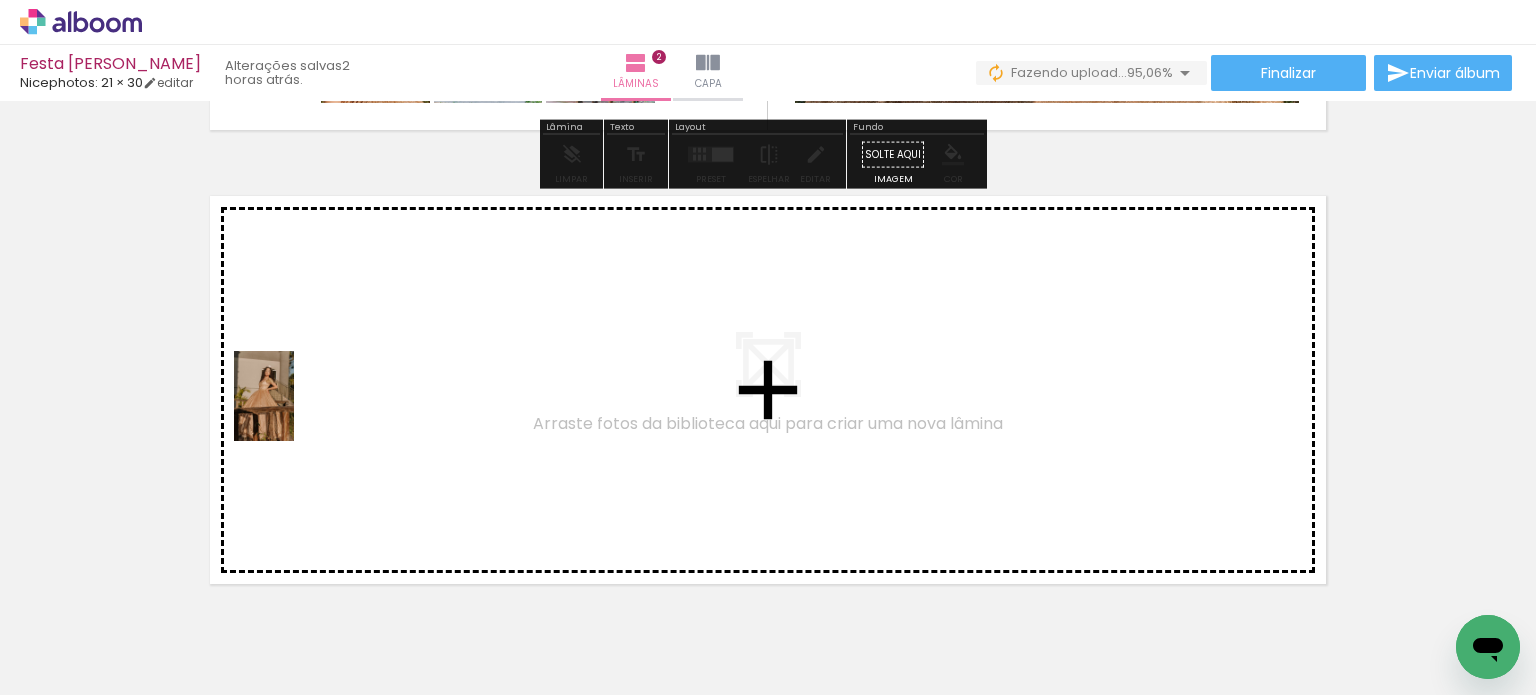 drag, startPoint x: 206, startPoint y: 627, endPoint x: 294, endPoint y: 411, distance: 233.23808 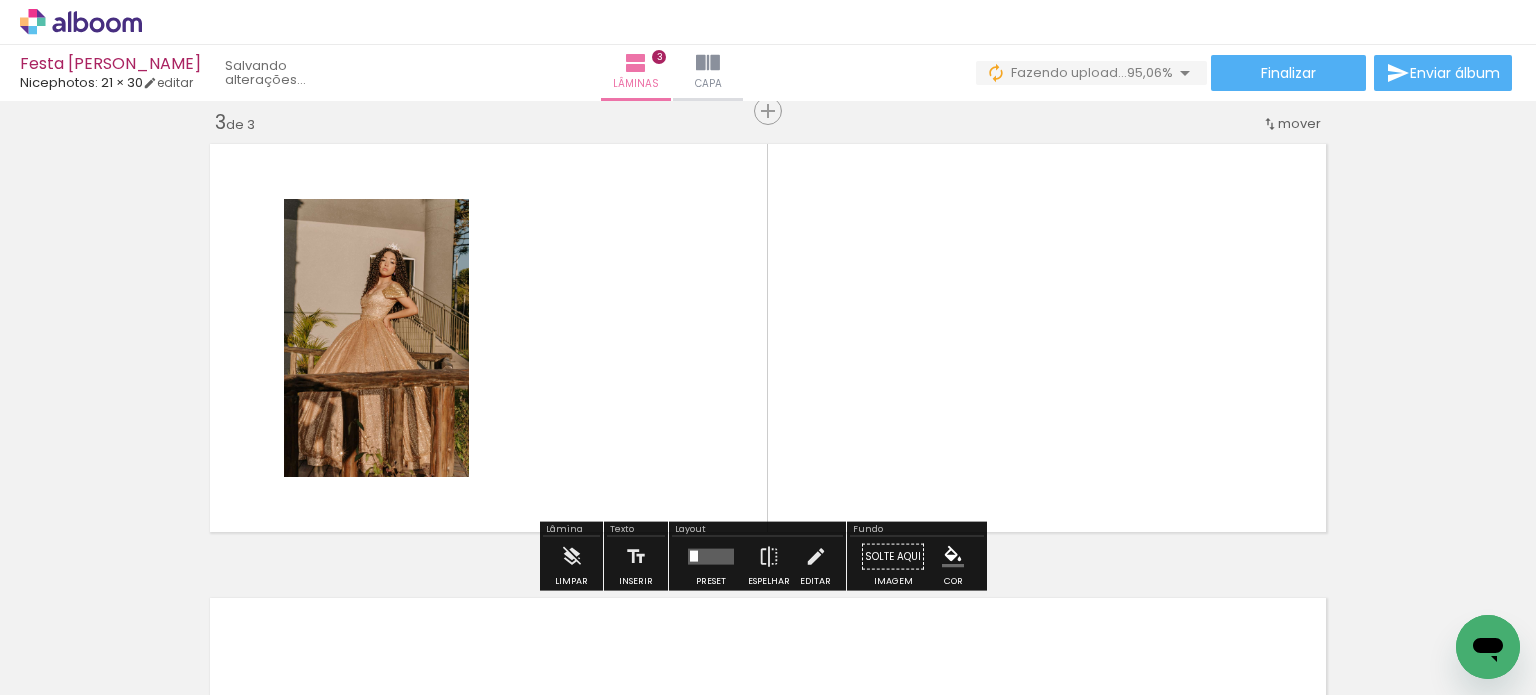 scroll, scrollTop: 933, scrollLeft: 0, axis: vertical 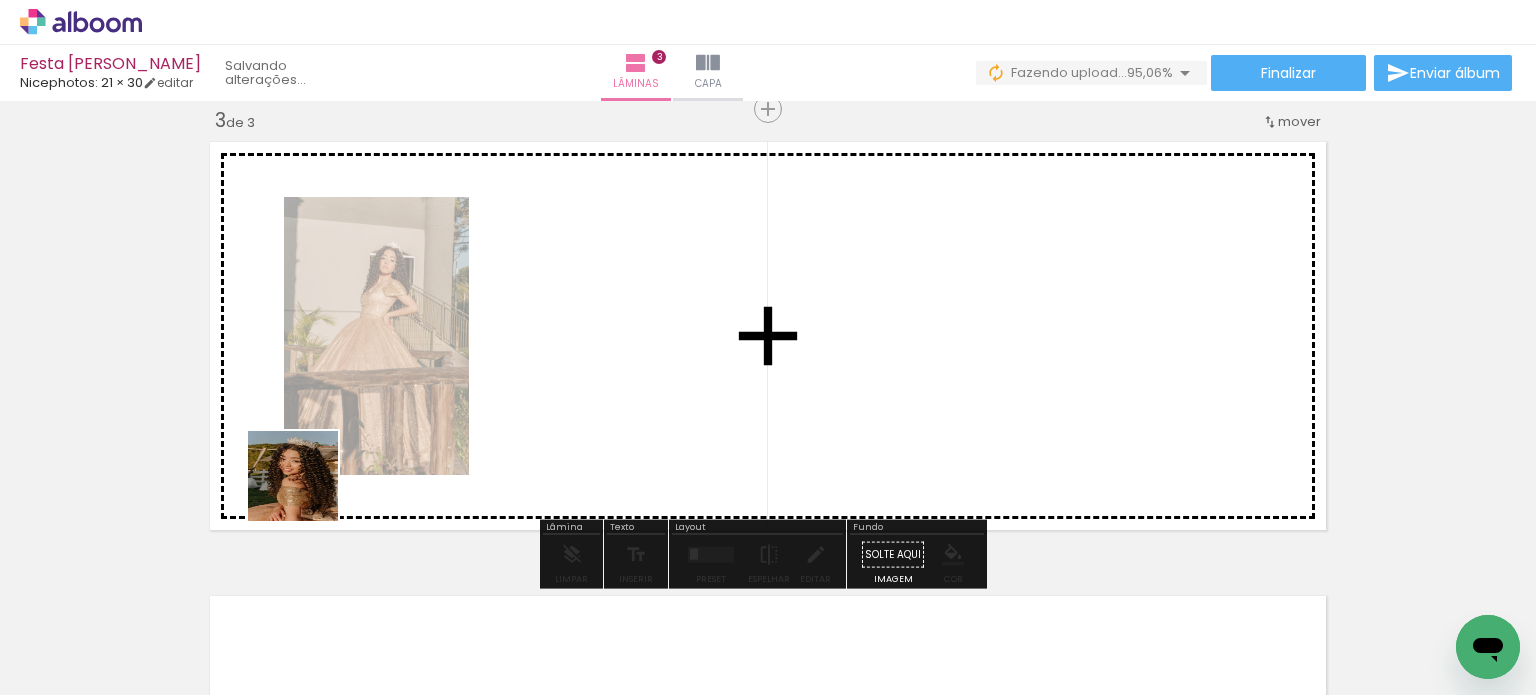drag, startPoint x: 216, startPoint y: 621, endPoint x: 388, endPoint y: 421, distance: 263.78778 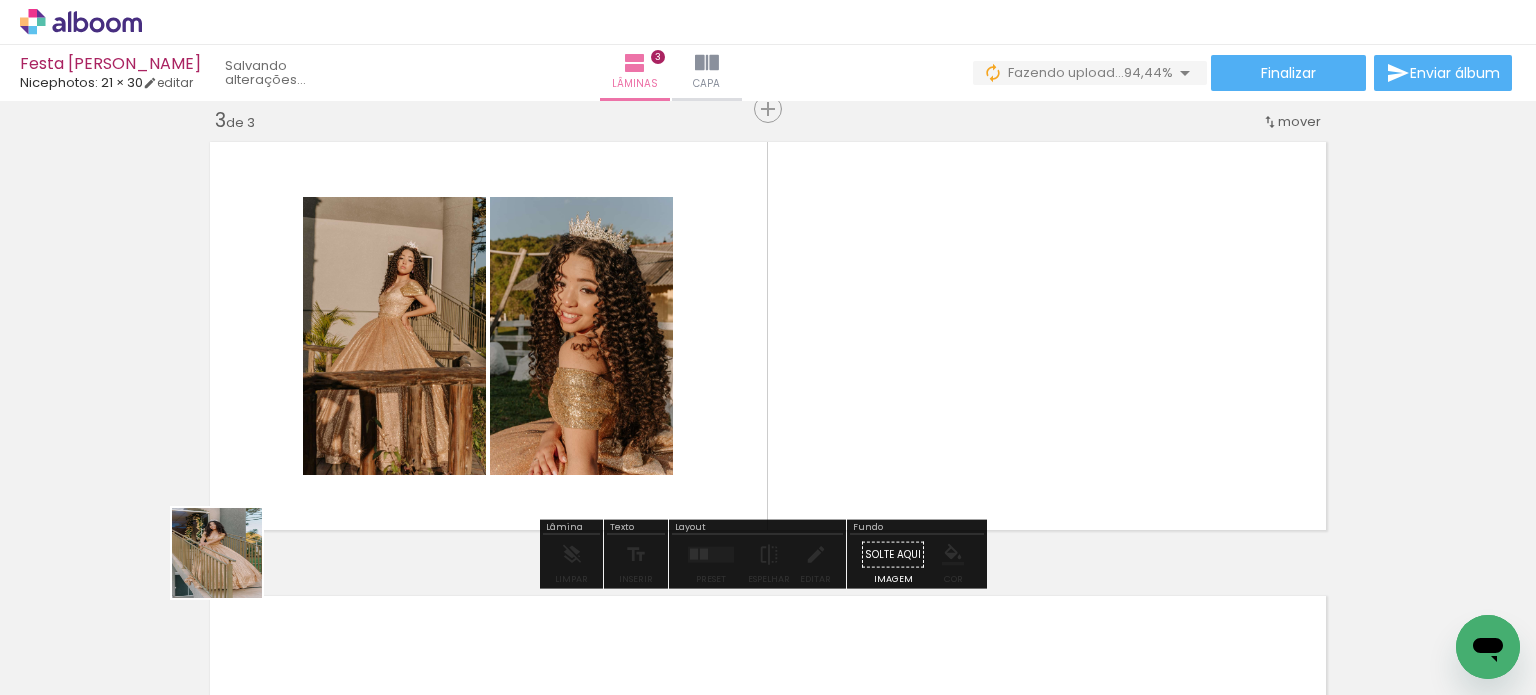 drag, startPoint x: 206, startPoint y: 644, endPoint x: 263, endPoint y: 511, distance: 144.69969 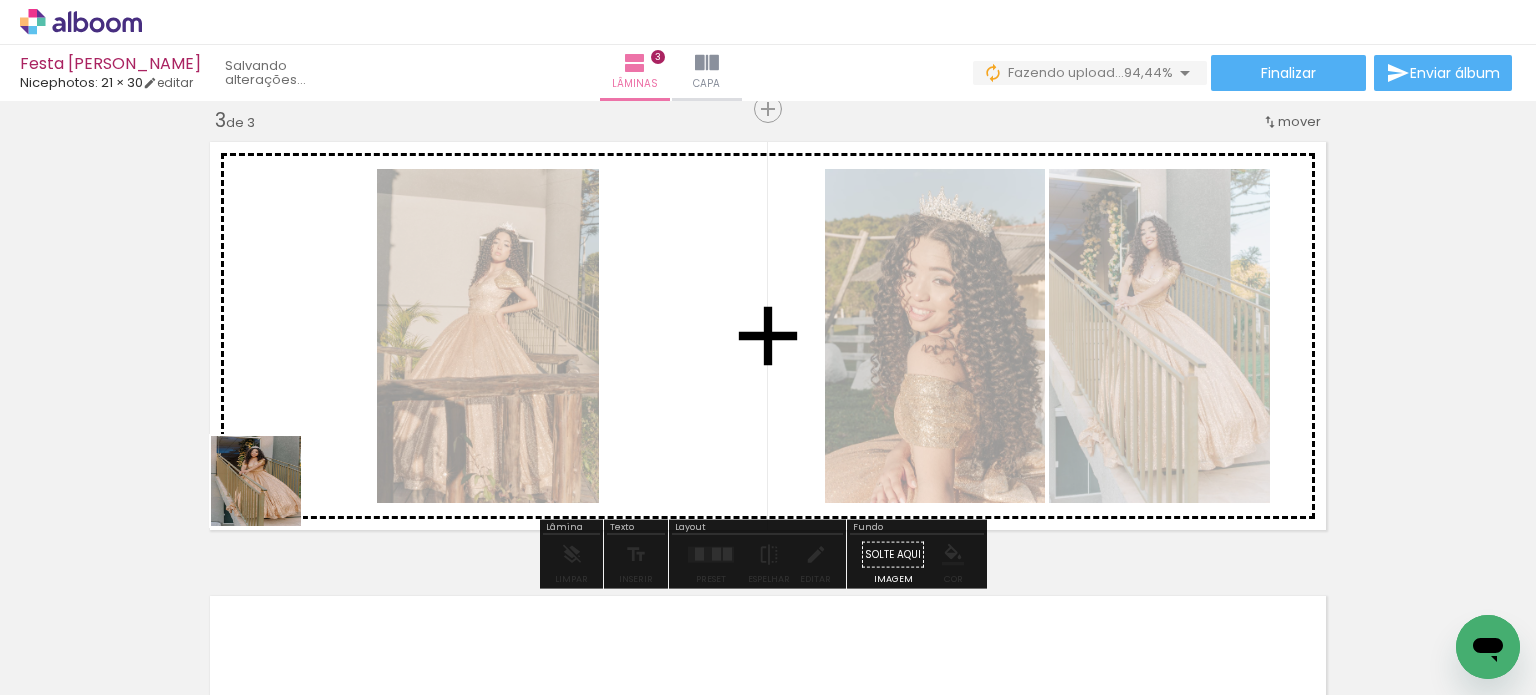 drag, startPoint x: 202, startPoint y: 615, endPoint x: 280, endPoint y: 557, distance: 97.20082 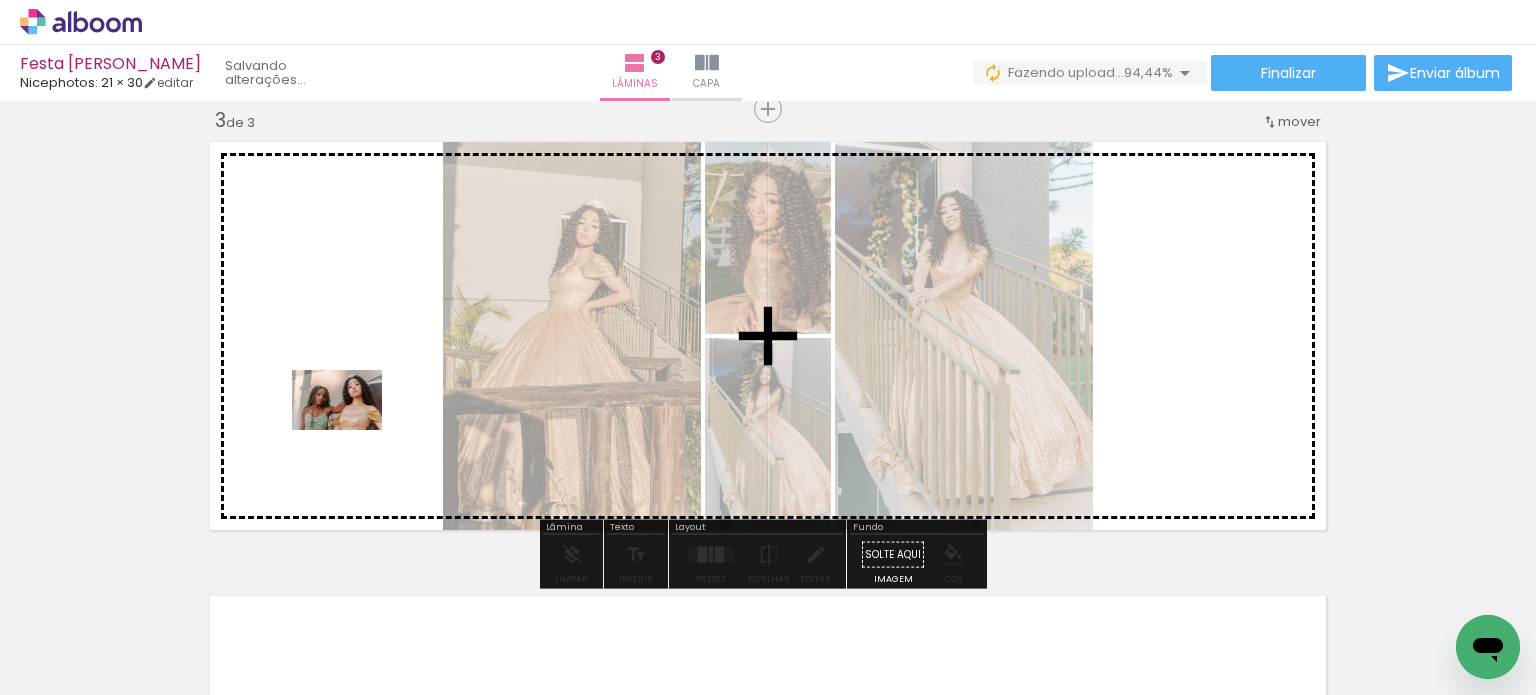 drag, startPoint x: 214, startPoint y: 632, endPoint x: 352, endPoint y: 430, distance: 244.6385 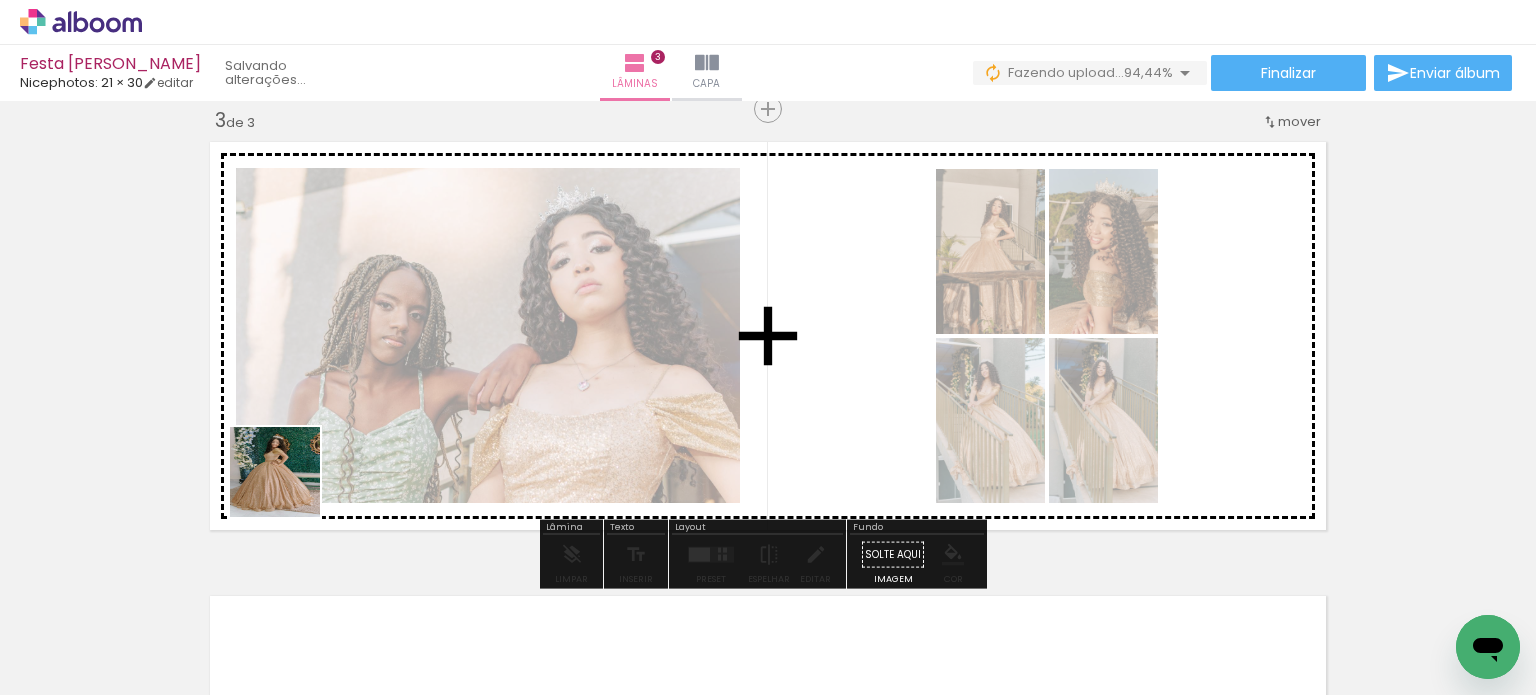 drag, startPoint x: 212, startPoint y: 607, endPoint x: 342, endPoint y: 432, distance: 218.00229 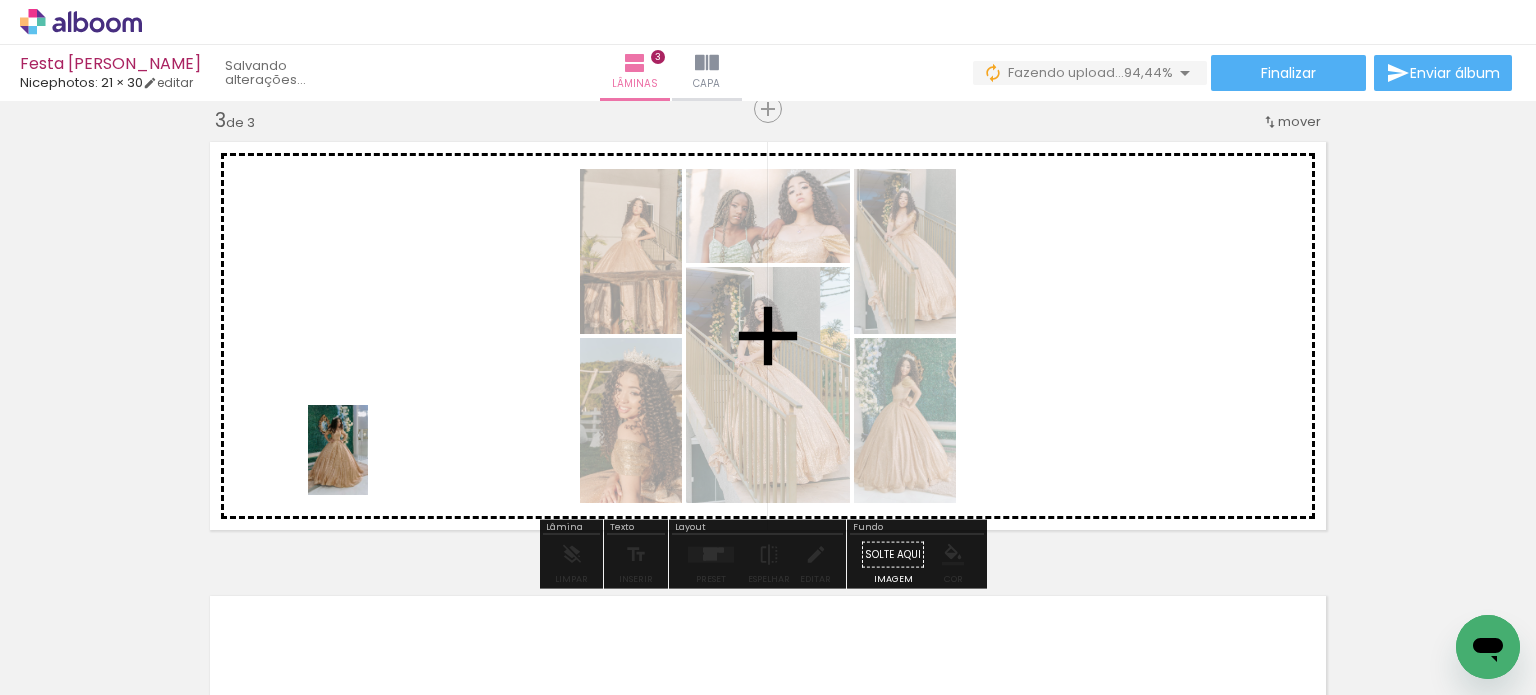 drag, startPoint x: 250, startPoint y: 584, endPoint x: 368, endPoint y: 465, distance: 167.5858 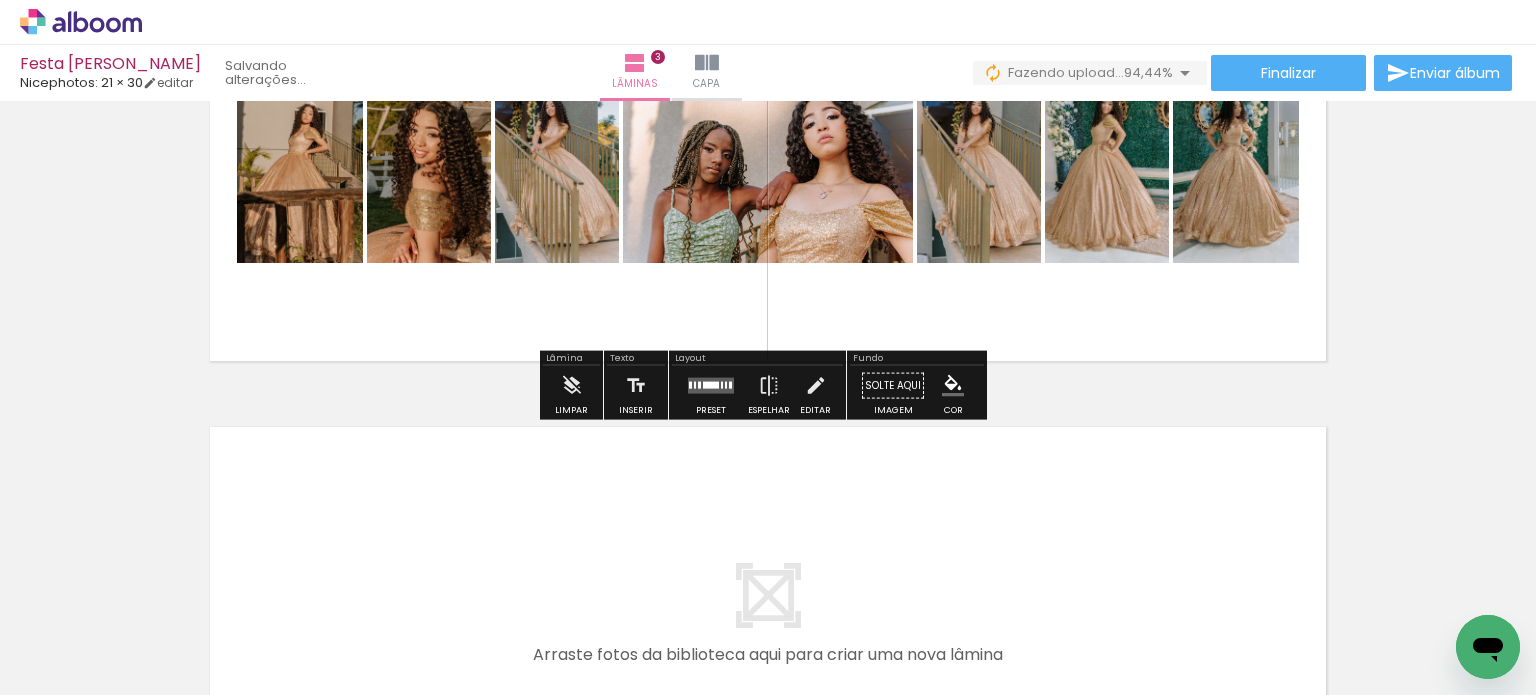 scroll, scrollTop: 1133, scrollLeft: 0, axis: vertical 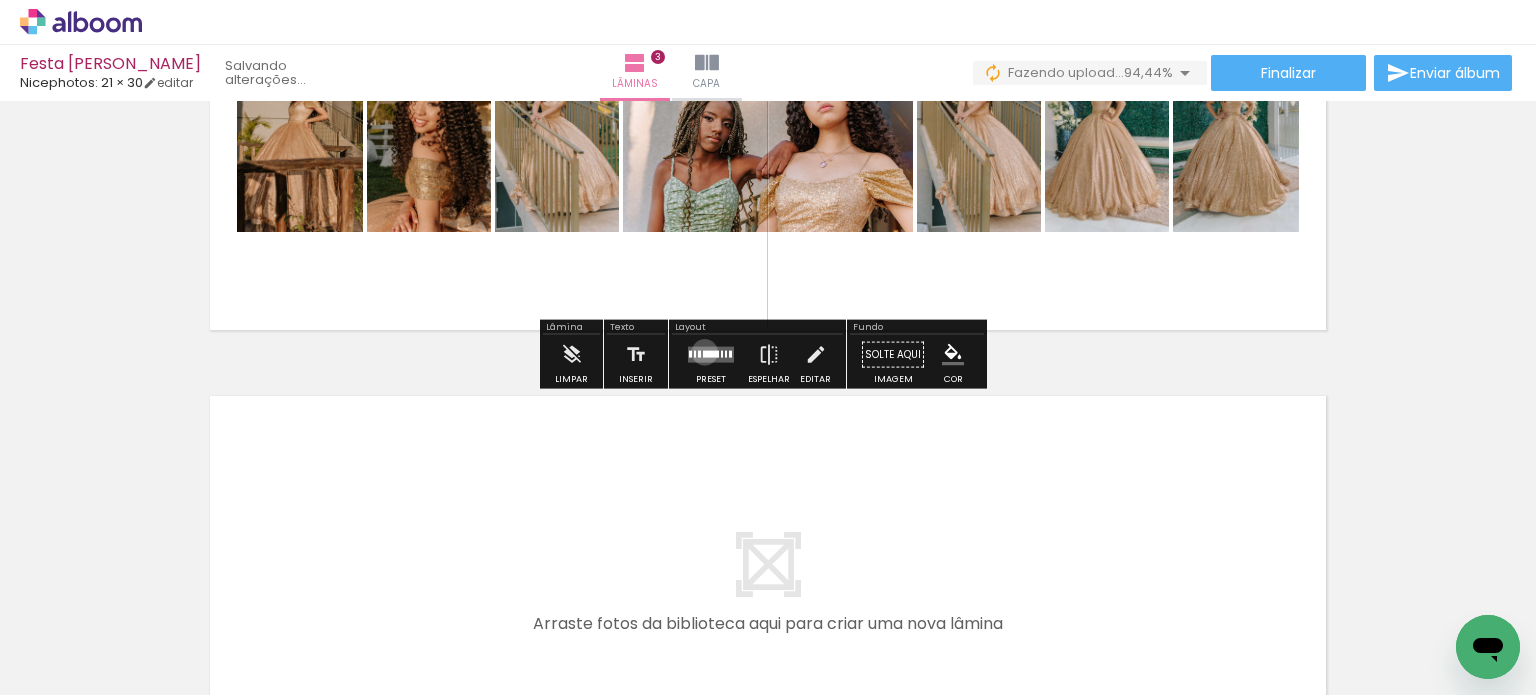 click at bounding box center (711, 354) 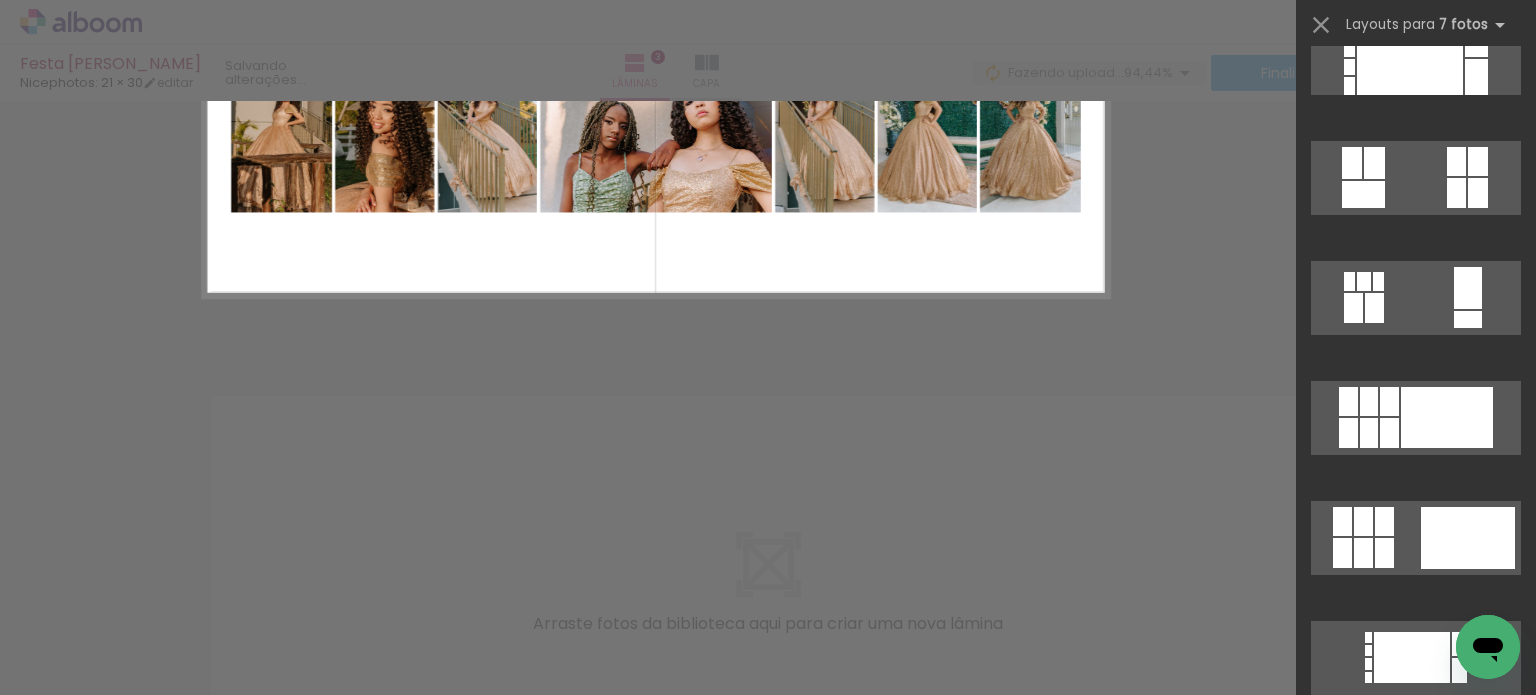 scroll, scrollTop: 0, scrollLeft: 0, axis: both 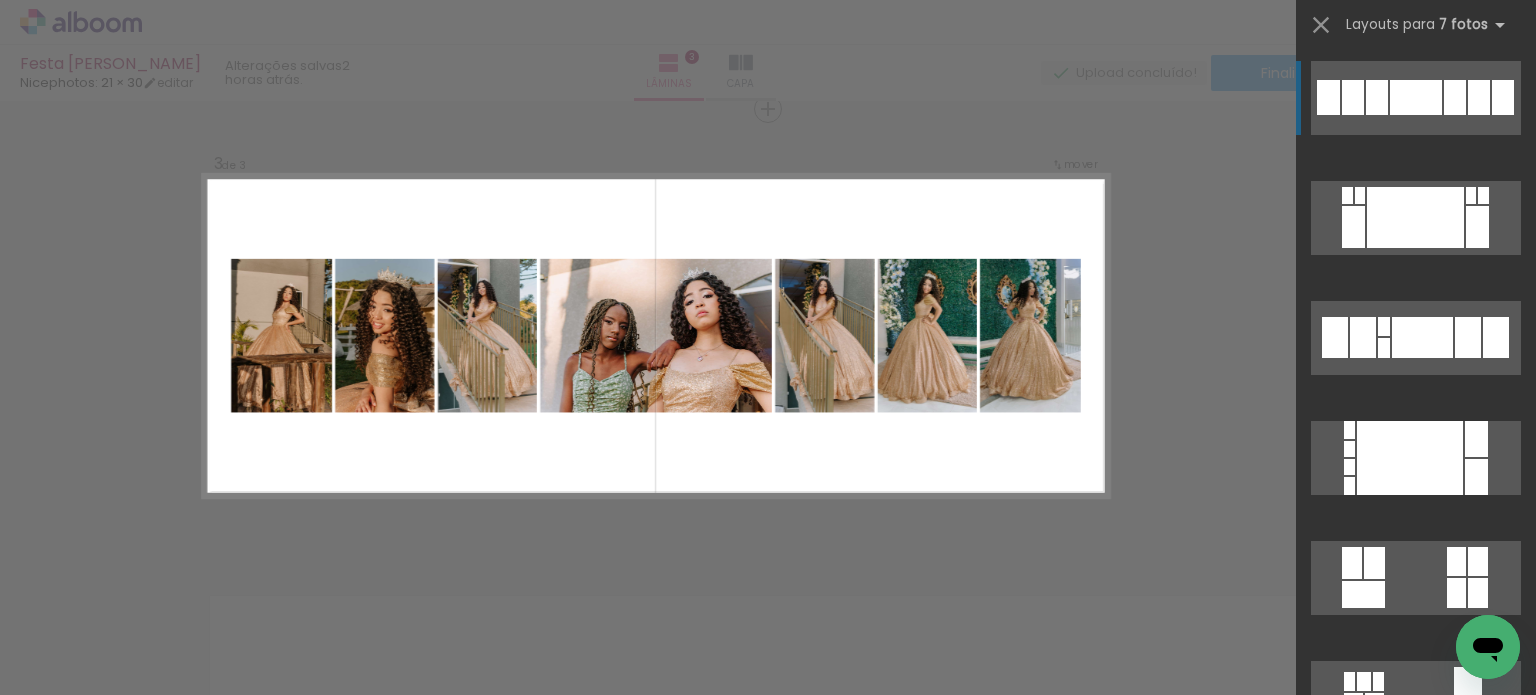 click at bounding box center (1416, 97) 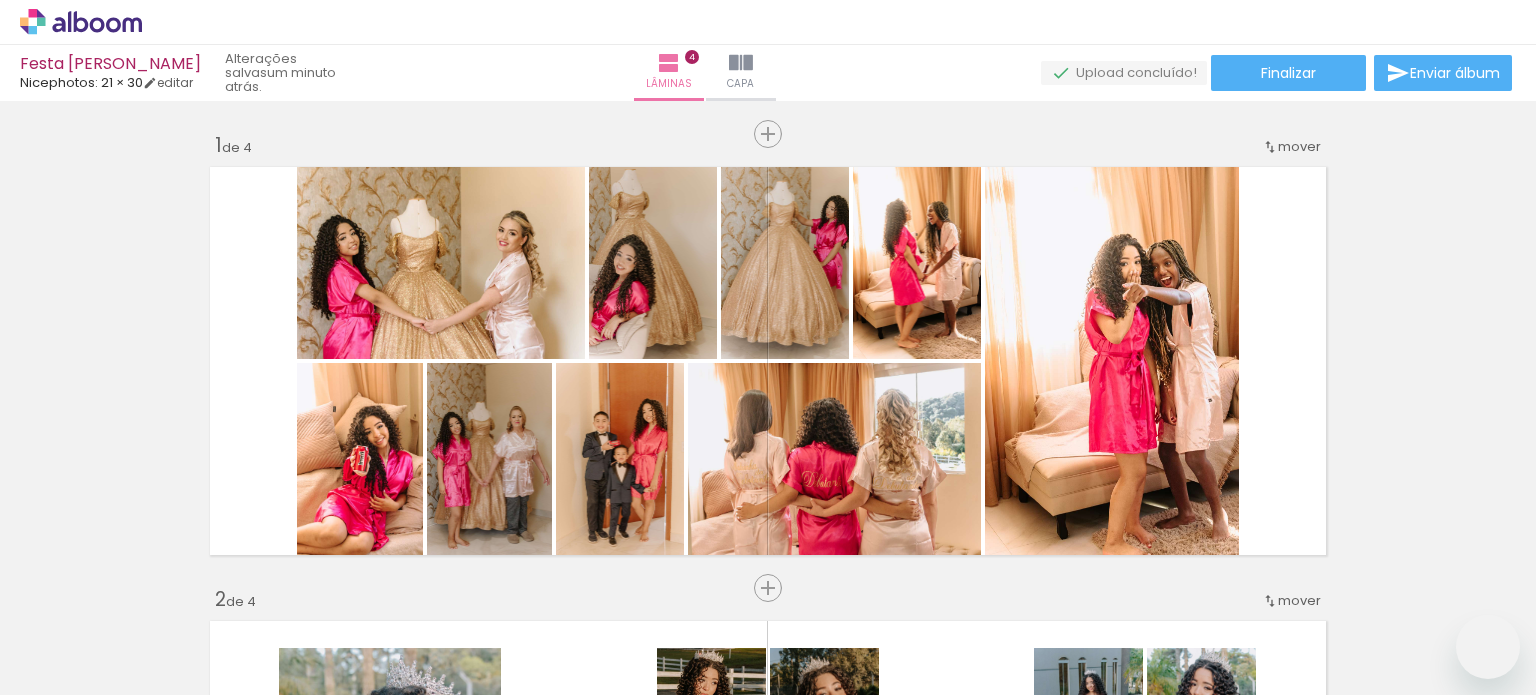 scroll, scrollTop: 0, scrollLeft: 0, axis: both 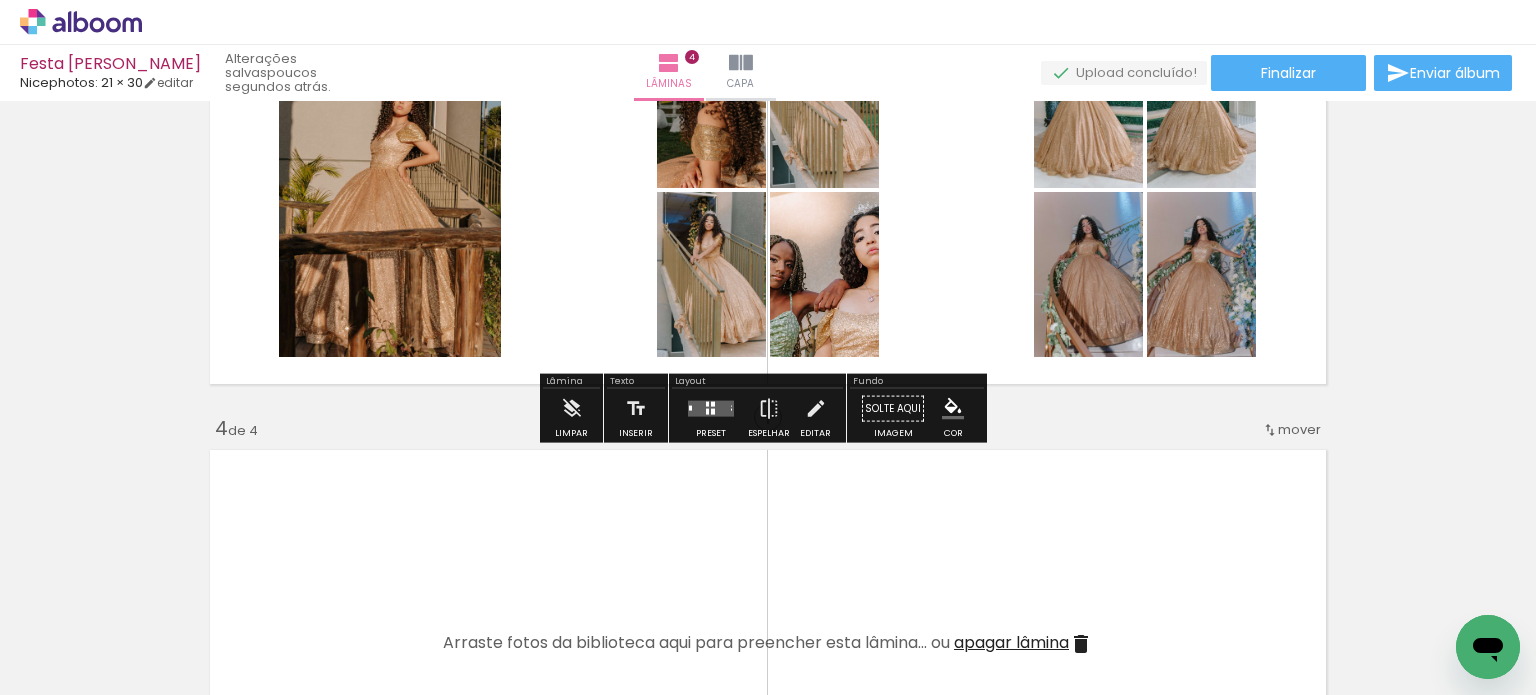 click at bounding box center (711, 409) 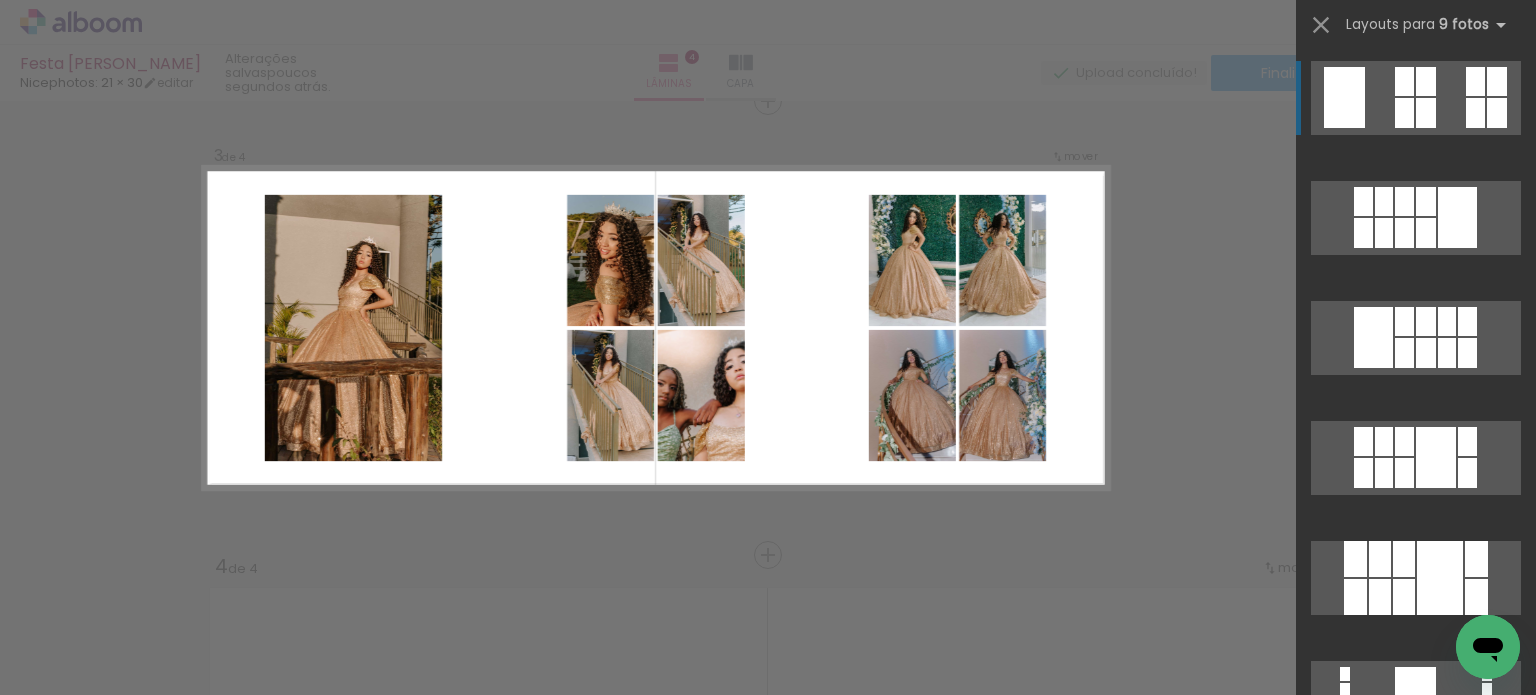 scroll, scrollTop: 933, scrollLeft: 0, axis: vertical 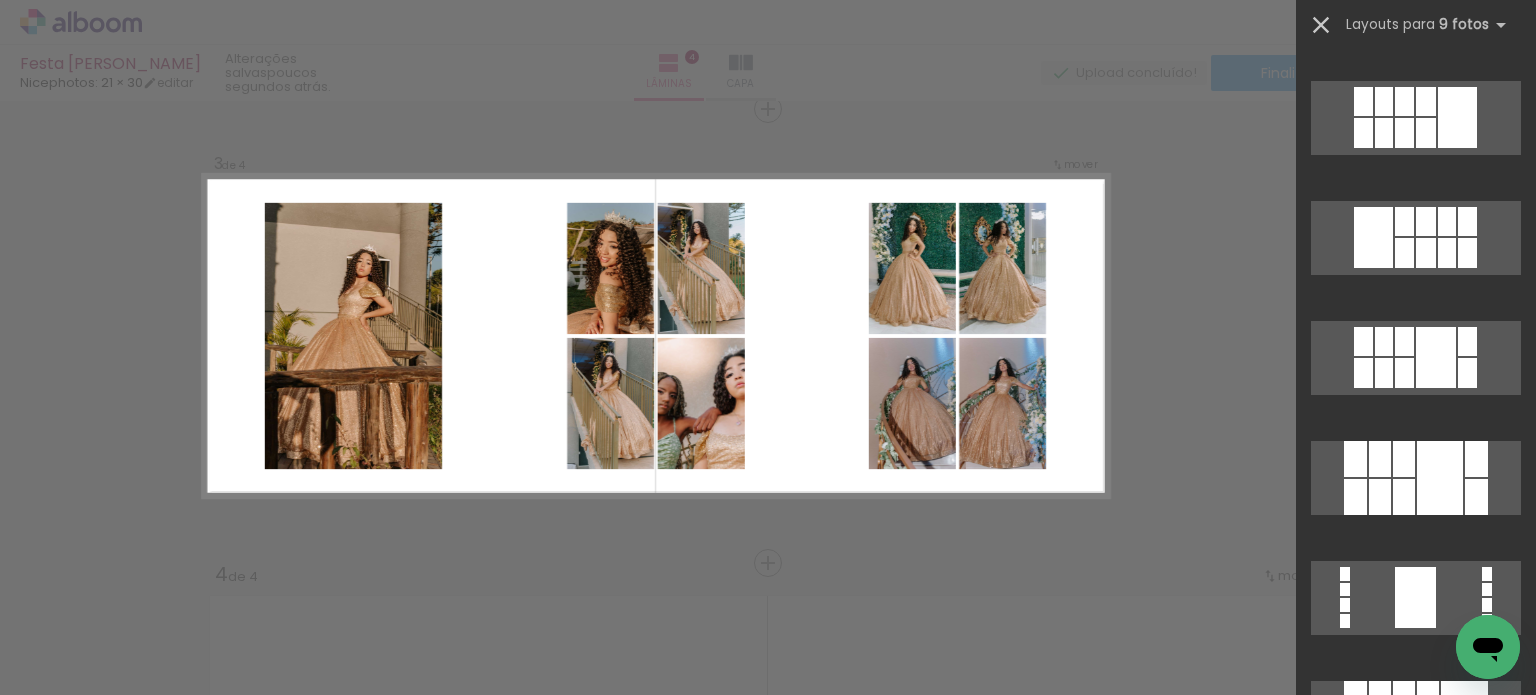 click at bounding box center [1321, 25] 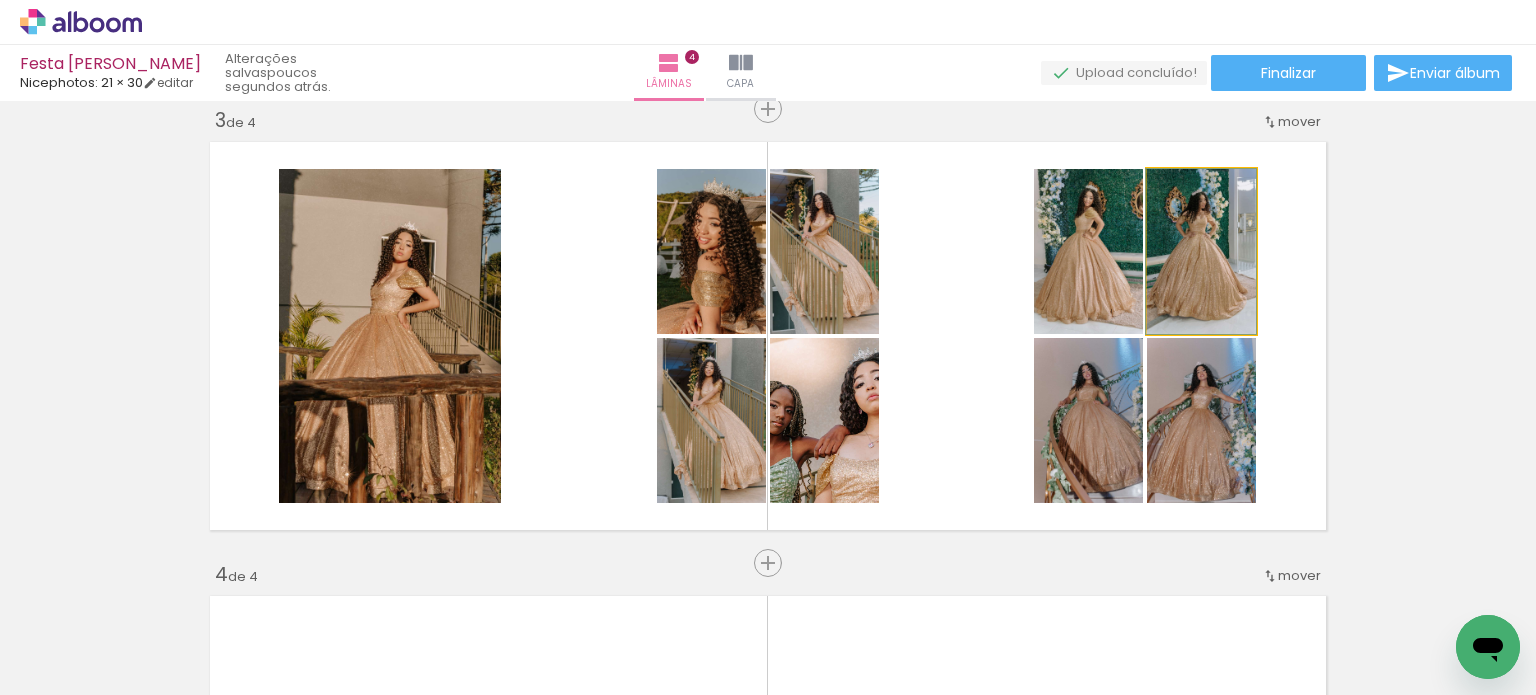click 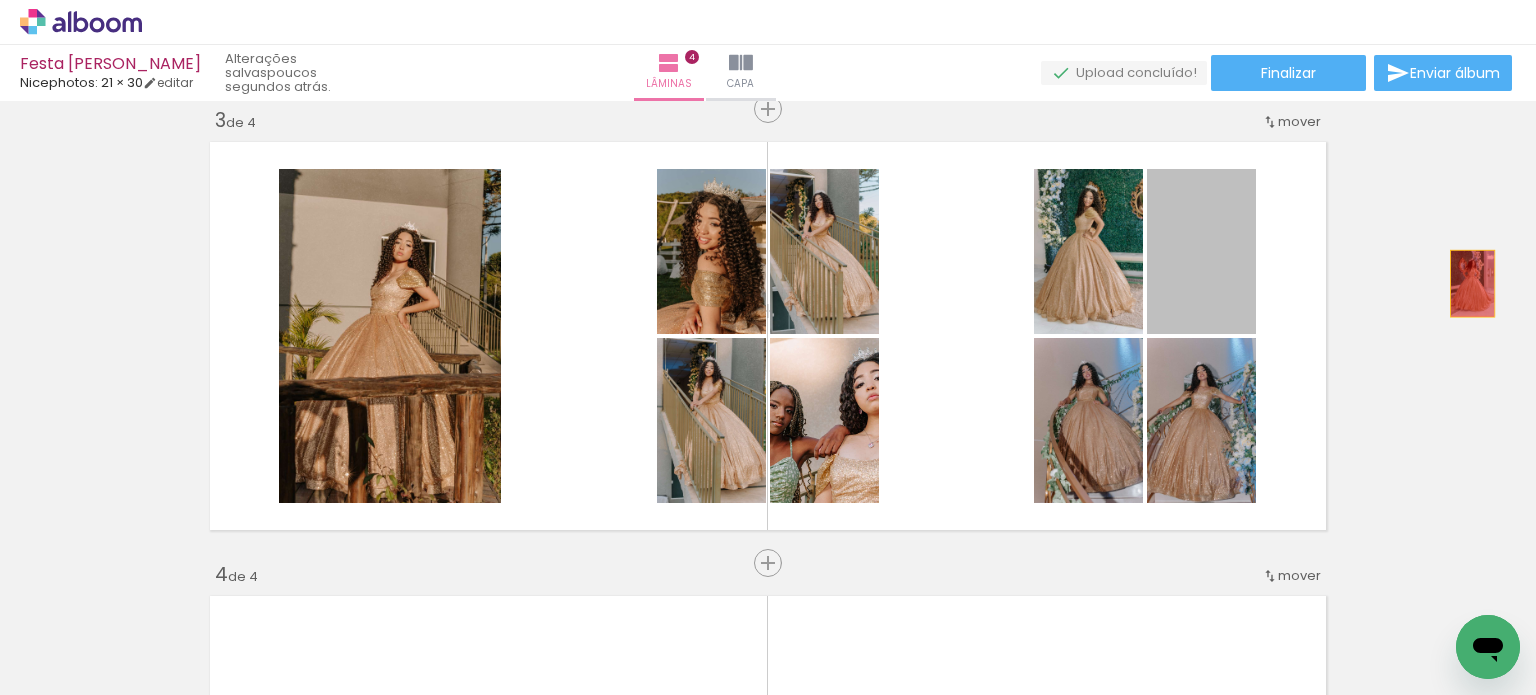 drag, startPoint x: 1216, startPoint y: 283, endPoint x: 1394, endPoint y: 287, distance: 178.04494 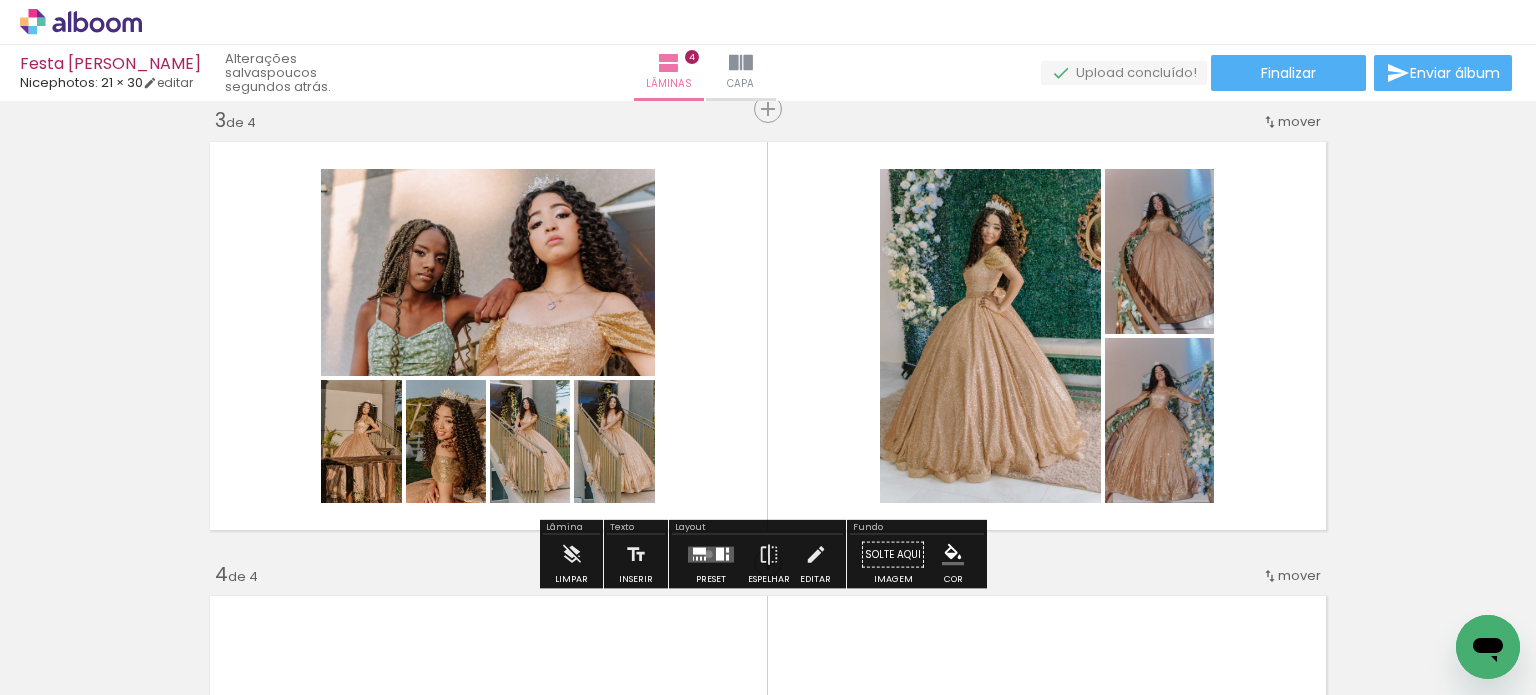 click at bounding box center [711, 555] 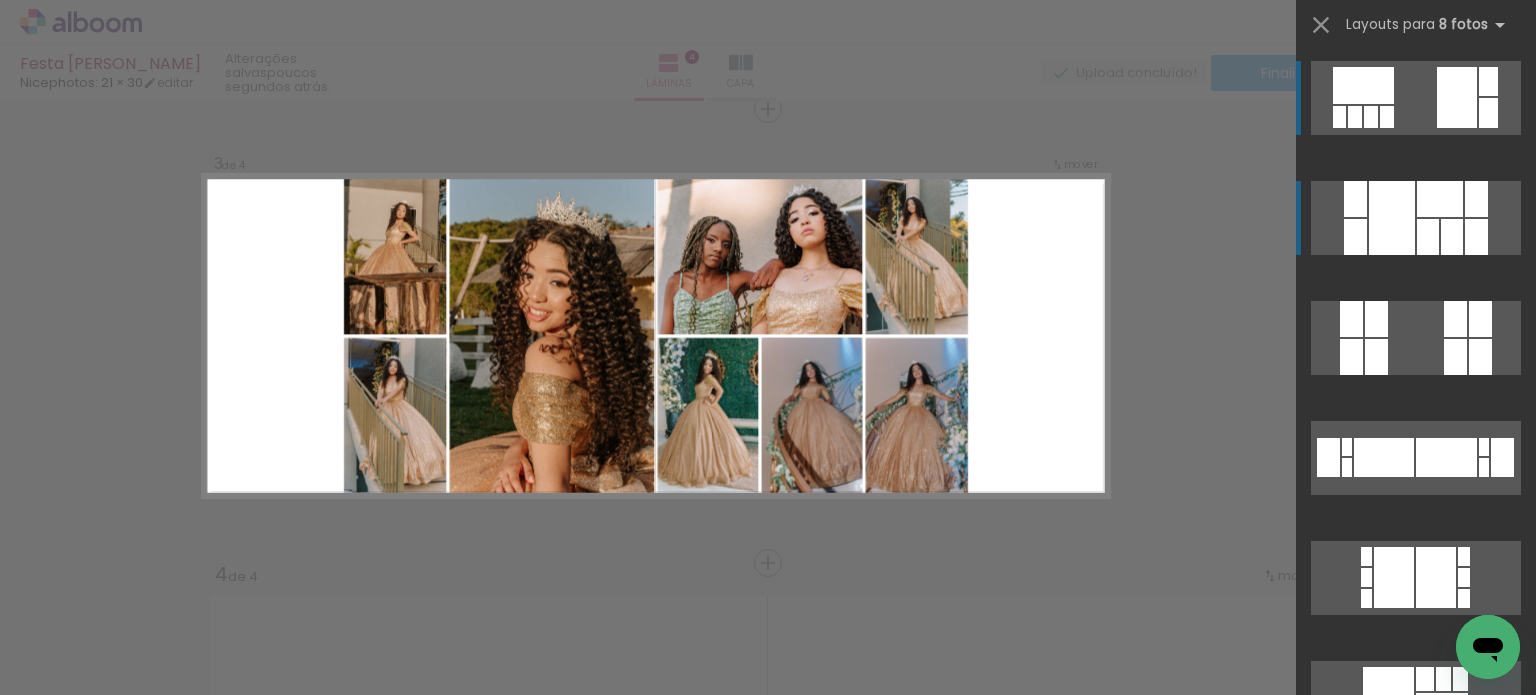 click at bounding box center (1392, 218) 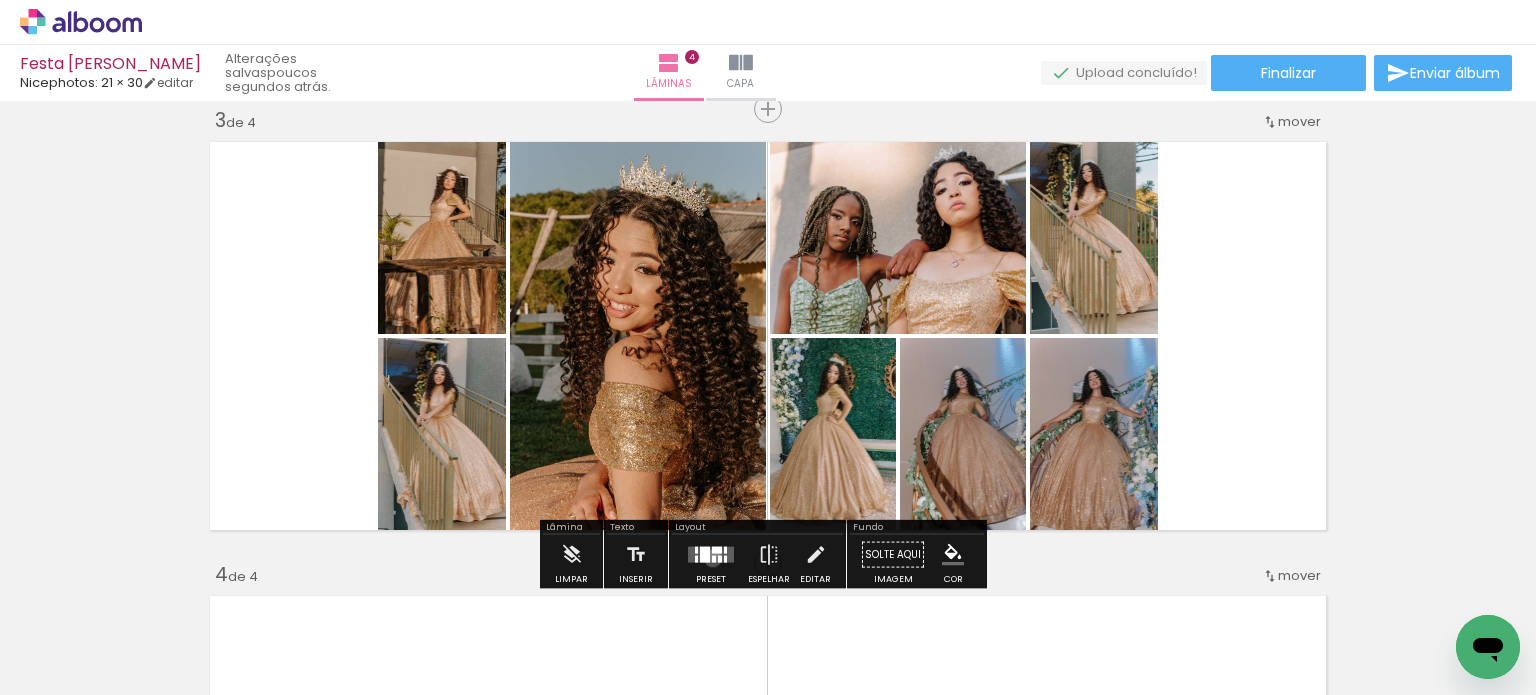 click at bounding box center [714, 559] 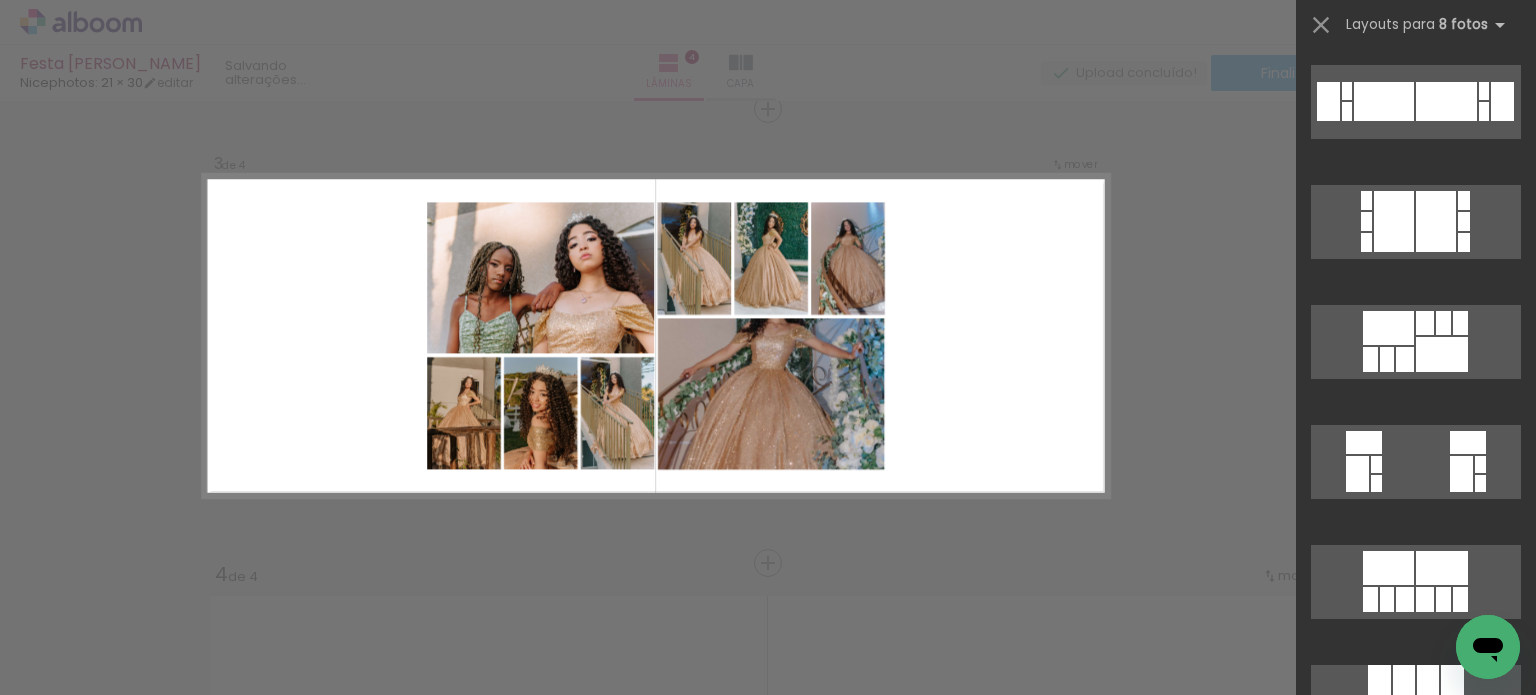 scroll, scrollTop: 120, scrollLeft: 0, axis: vertical 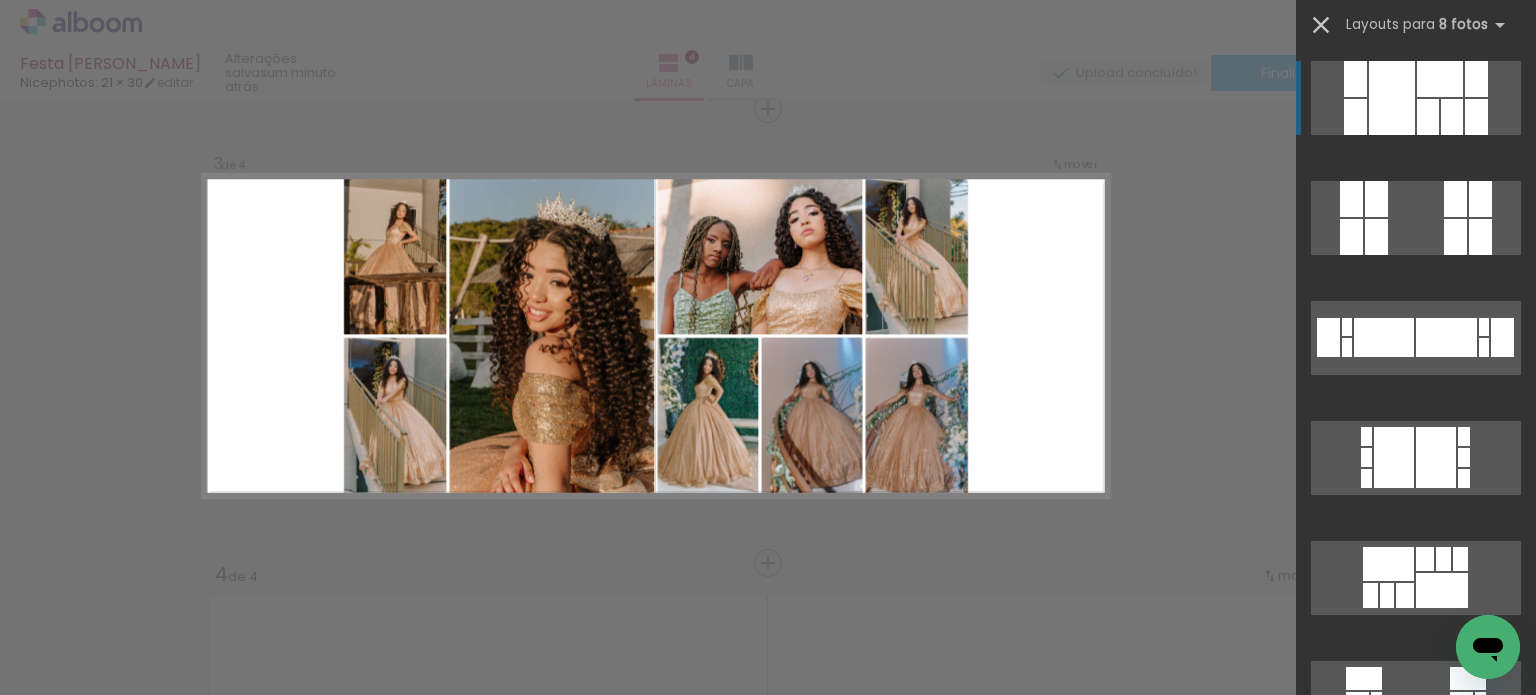 click at bounding box center [1321, 25] 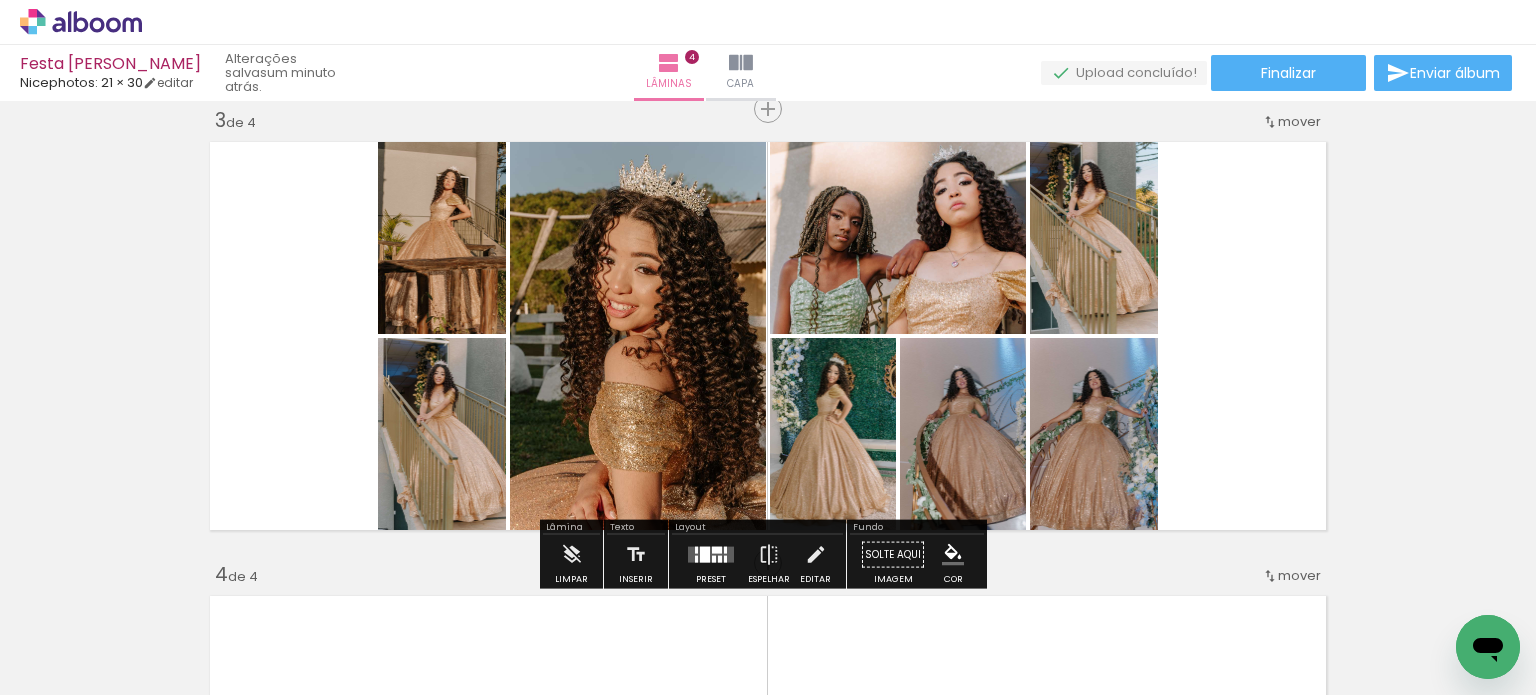 click 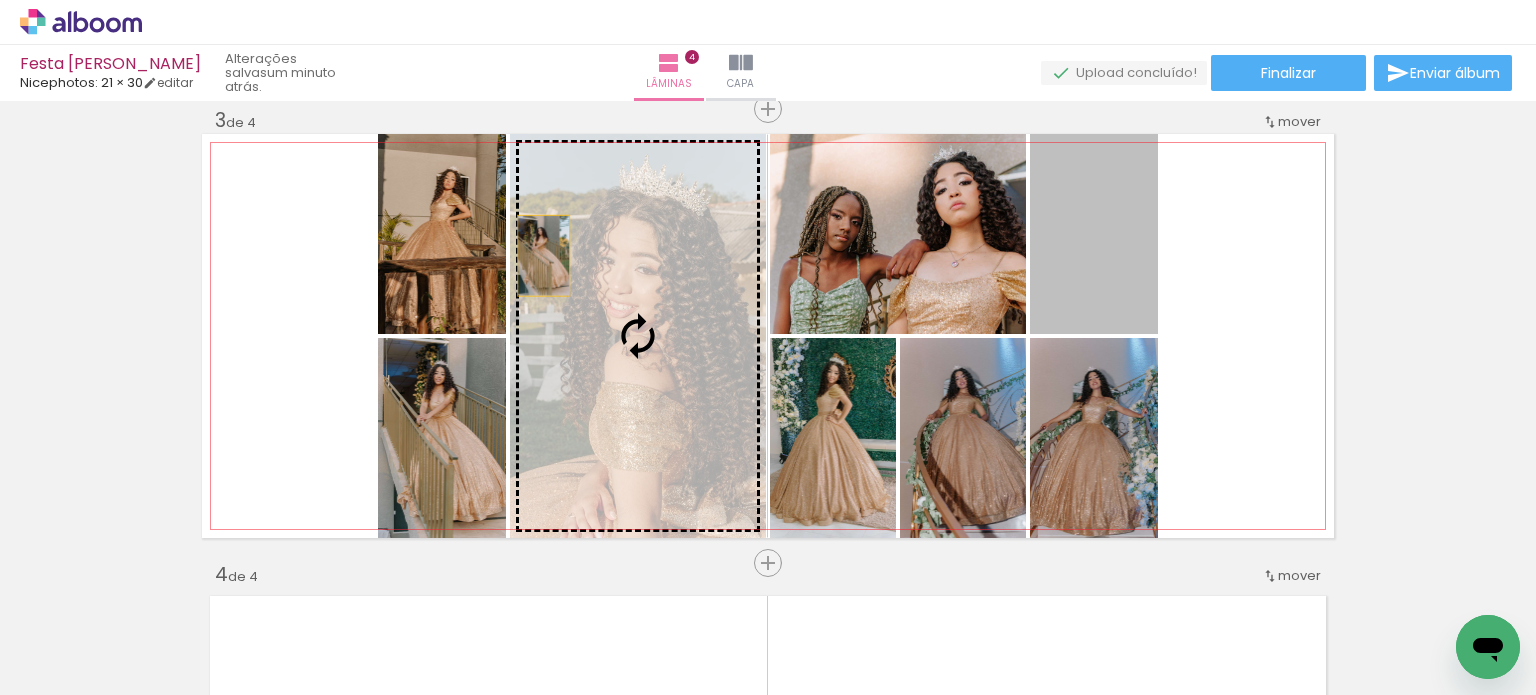 drag, startPoint x: 1103, startPoint y: 255, endPoint x: 486, endPoint y: 252, distance: 617.00726 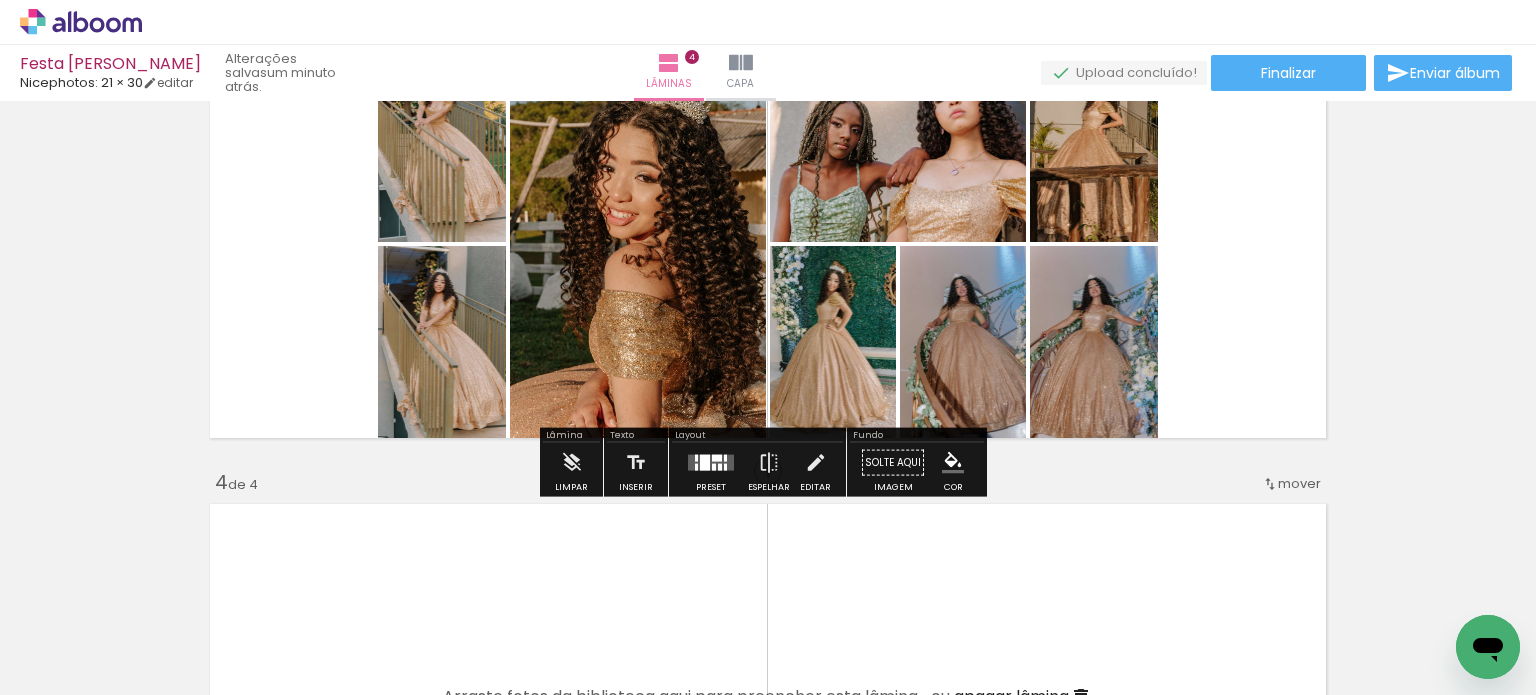 scroll, scrollTop: 1033, scrollLeft: 0, axis: vertical 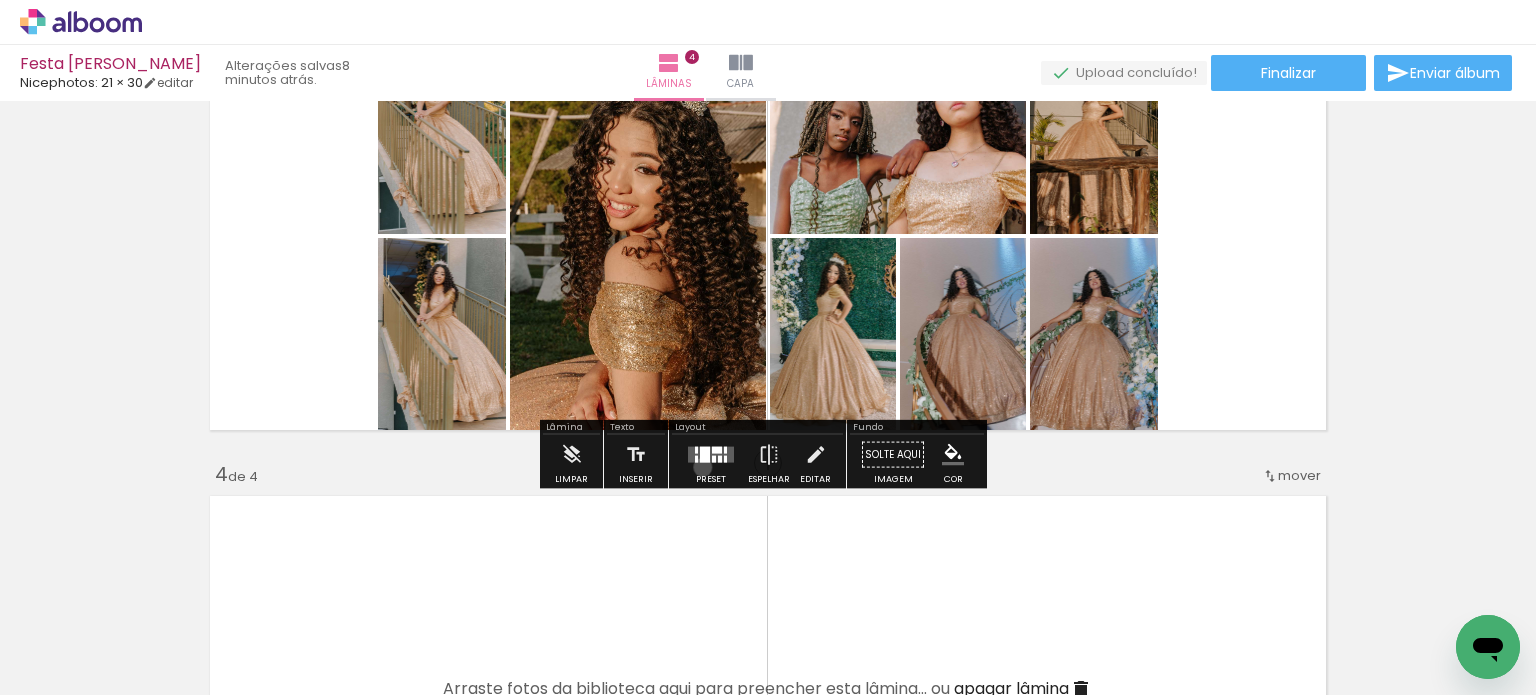 click at bounding box center [711, 455] 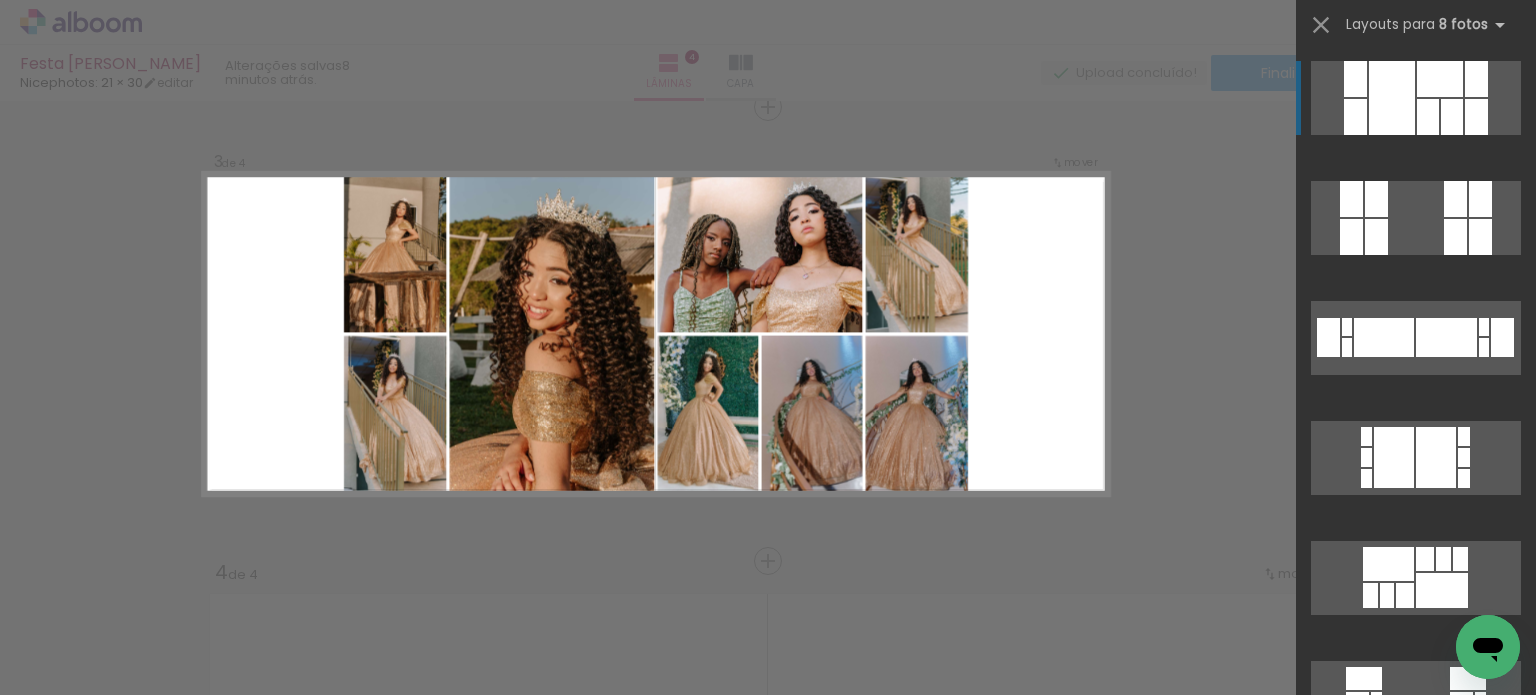 scroll, scrollTop: 933, scrollLeft: 0, axis: vertical 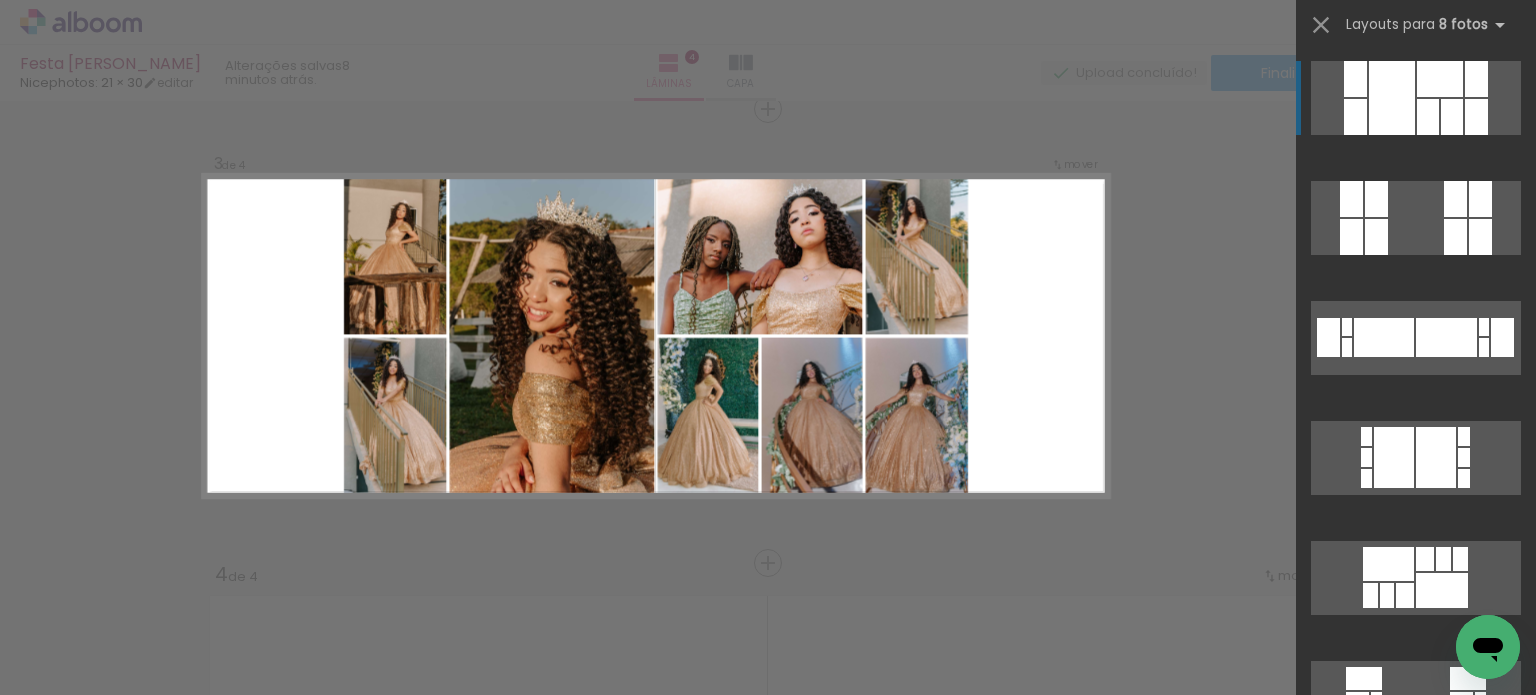 click at bounding box center (1392, 98) 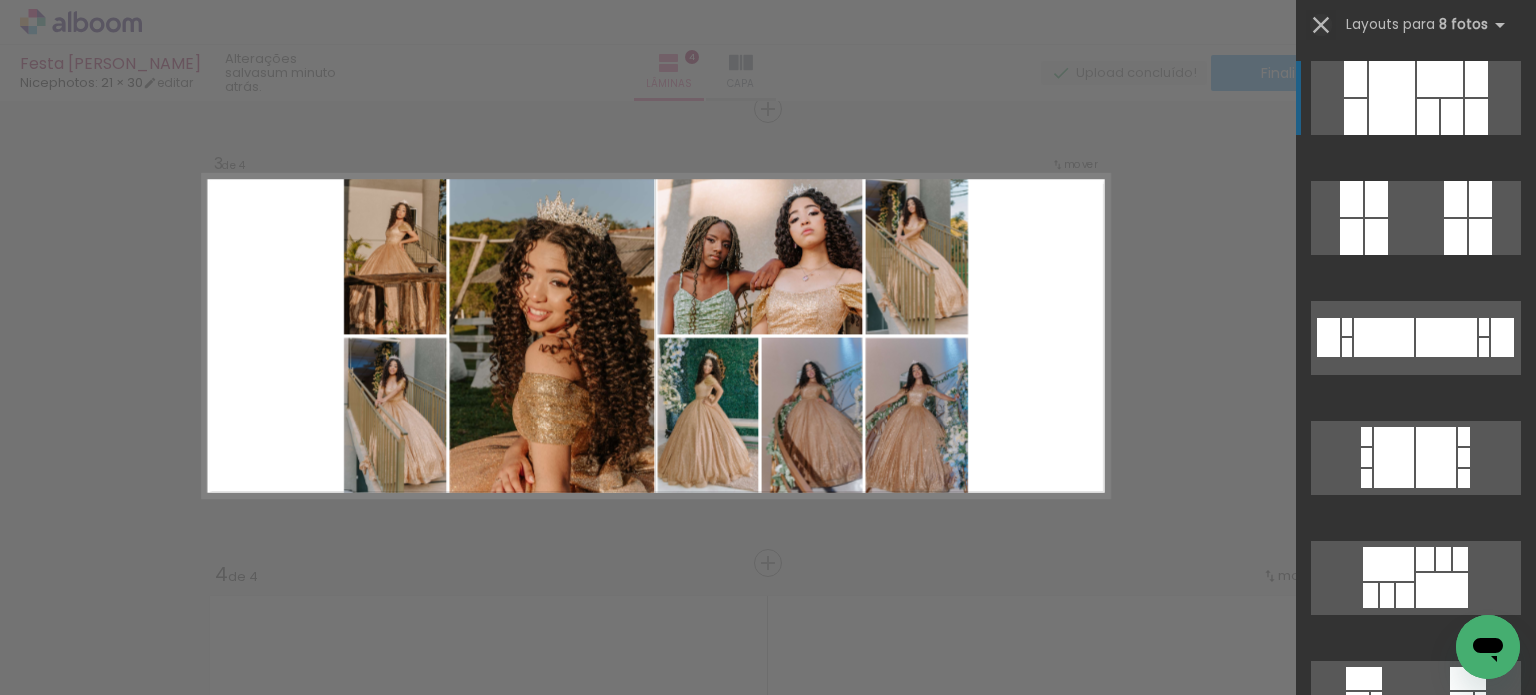 click at bounding box center (1321, 25) 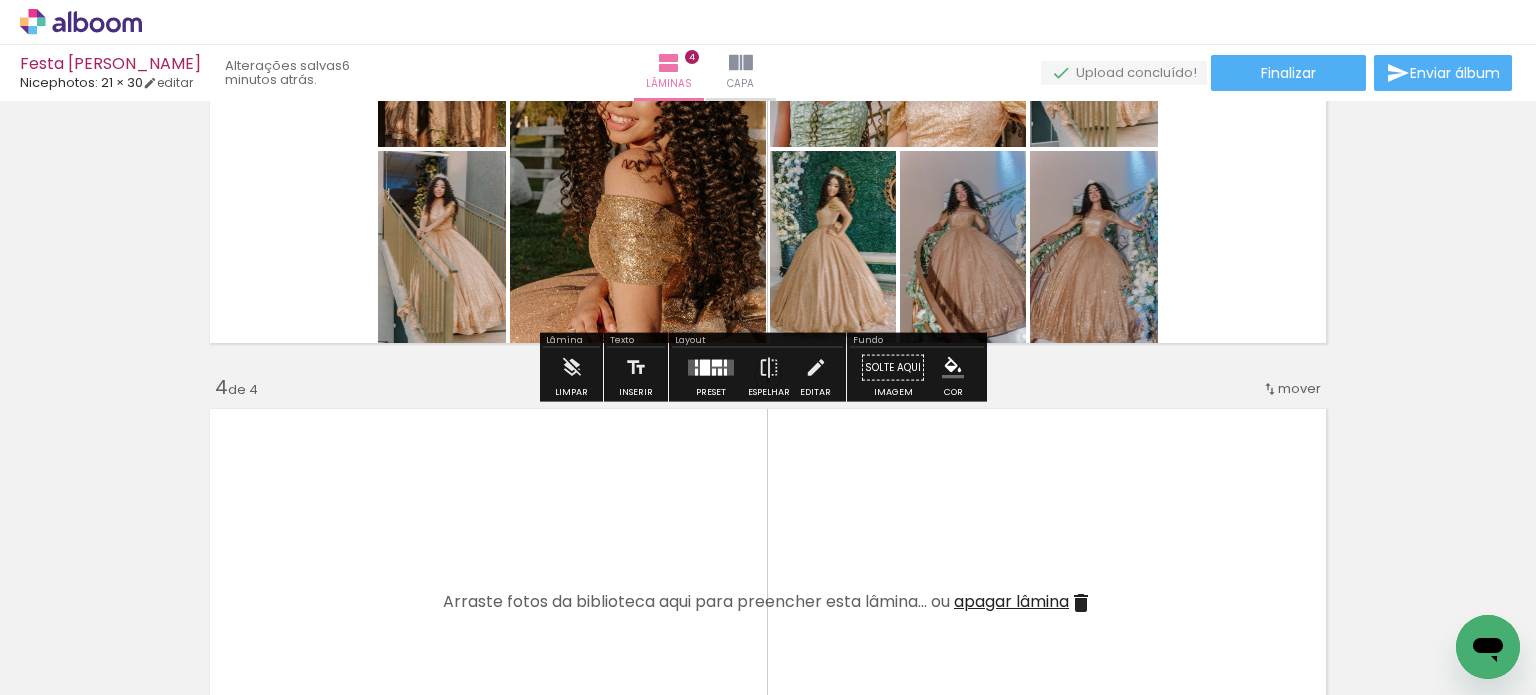 scroll, scrollTop: 1133, scrollLeft: 0, axis: vertical 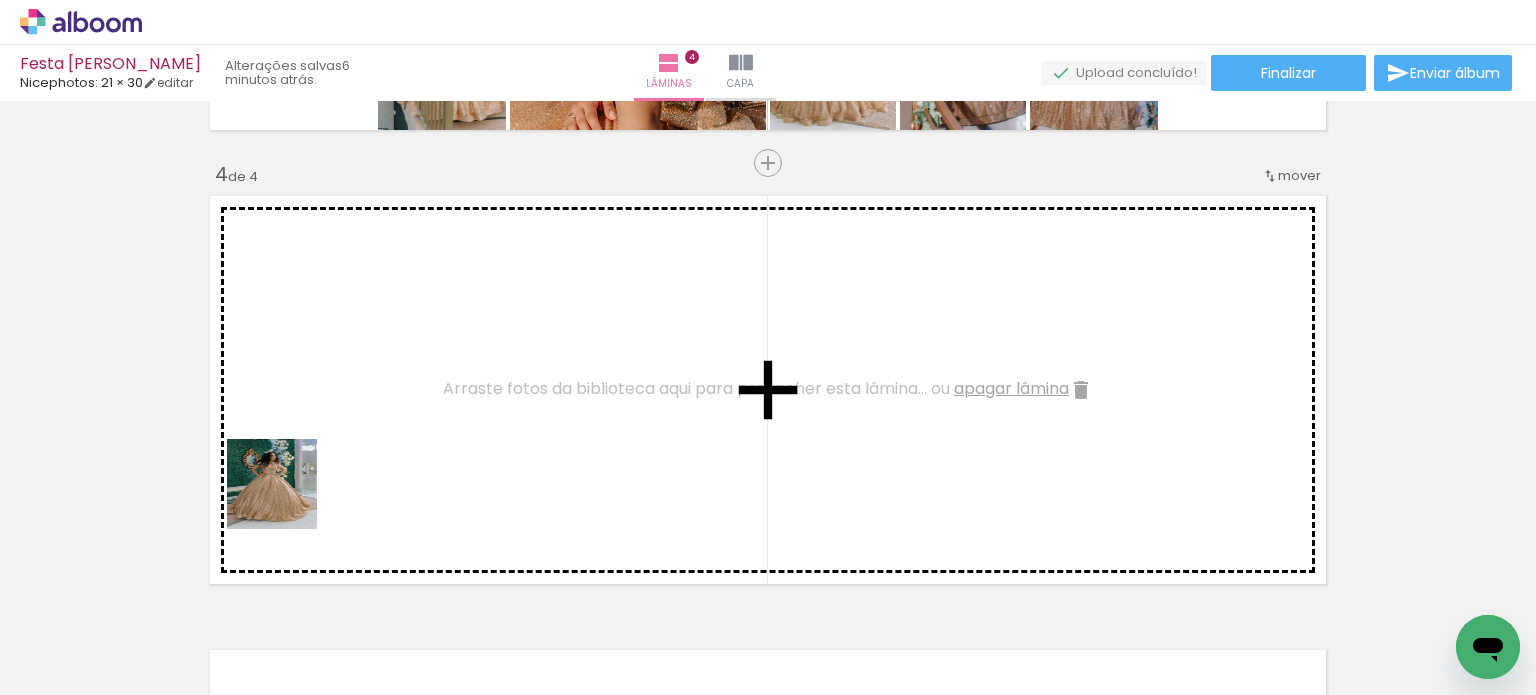 drag, startPoint x: 275, startPoint y: 527, endPoint x: 302, endPoint y: 633, distance: 109.38464 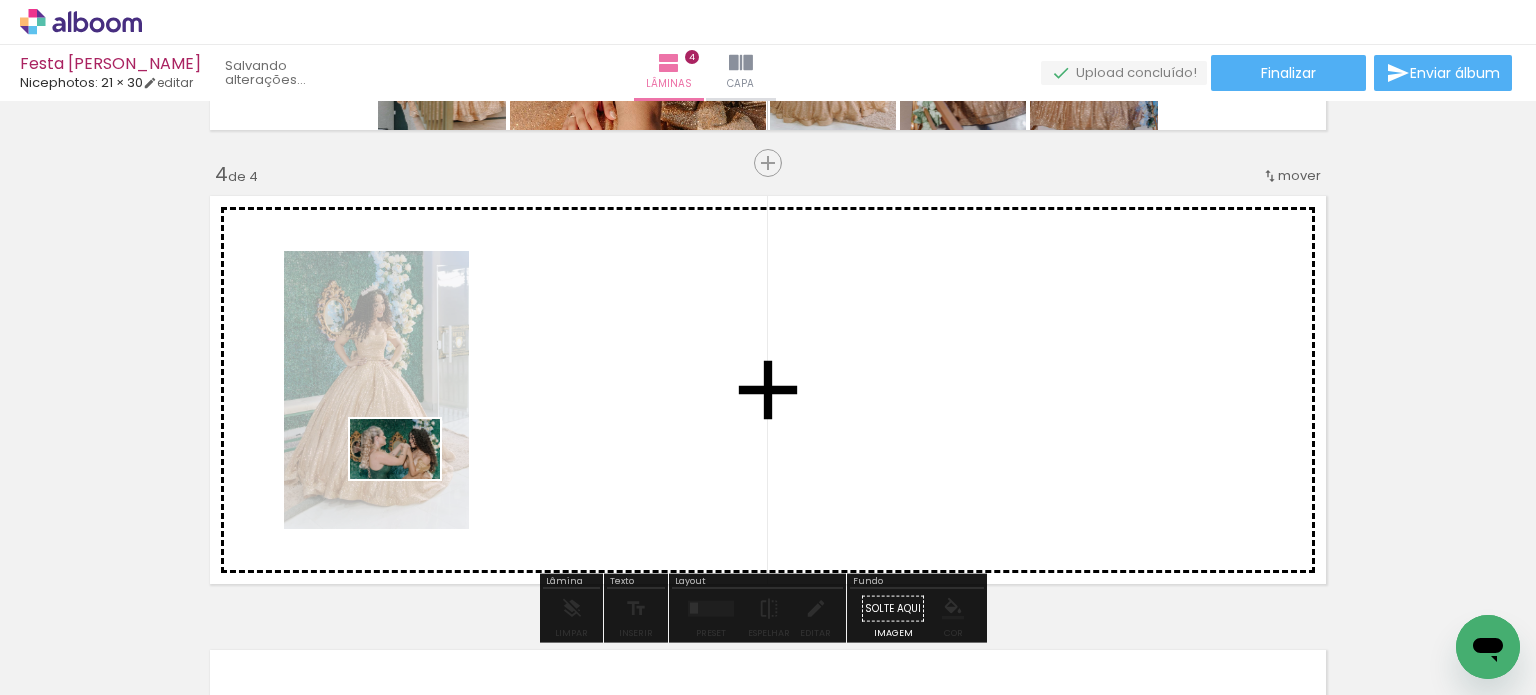 drag, startPoint x: 216, startPoint y: 643, endPoint x: 442, endPoint y: 466, distance: 287.0627 